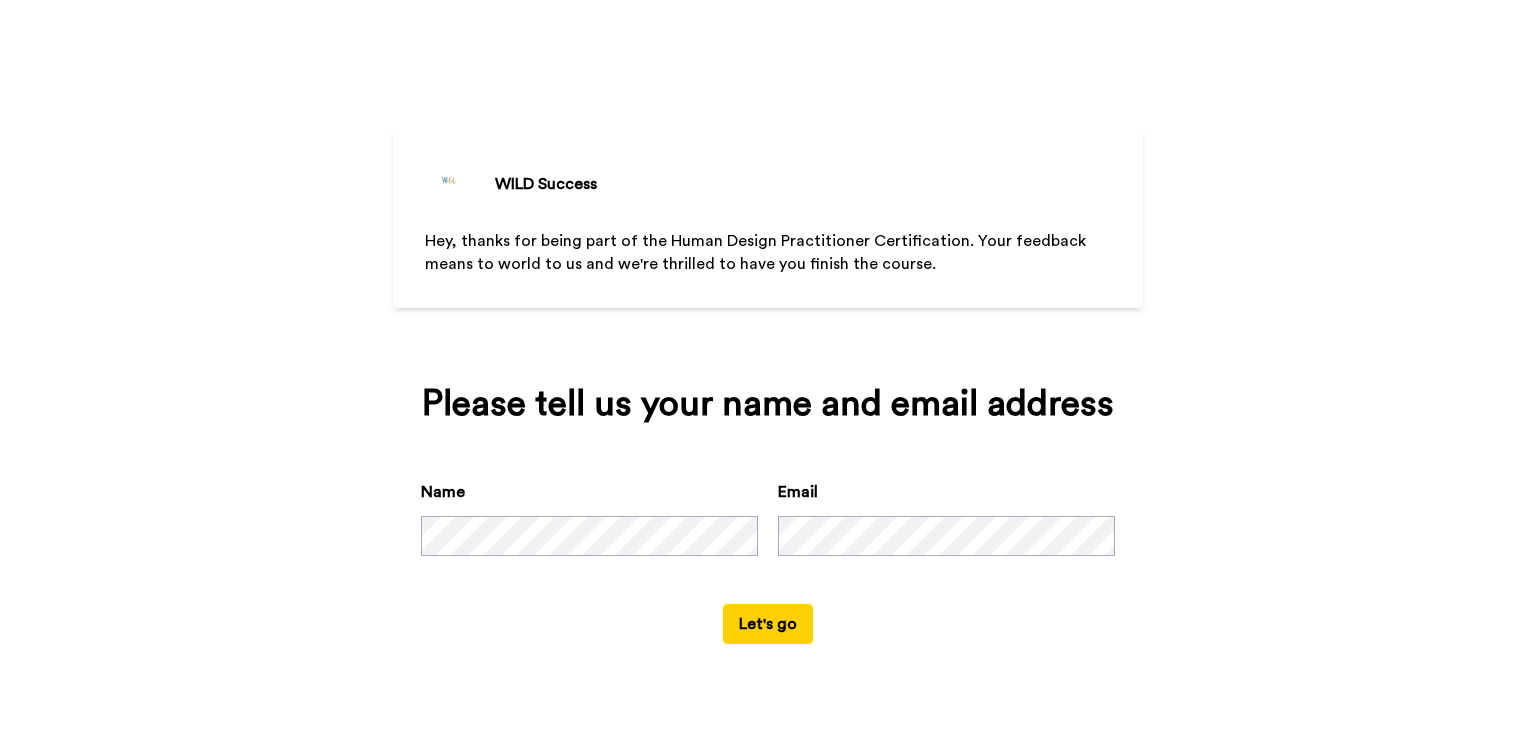 scroll, scrollTop: 0, scrollLeft: 0, axis: both 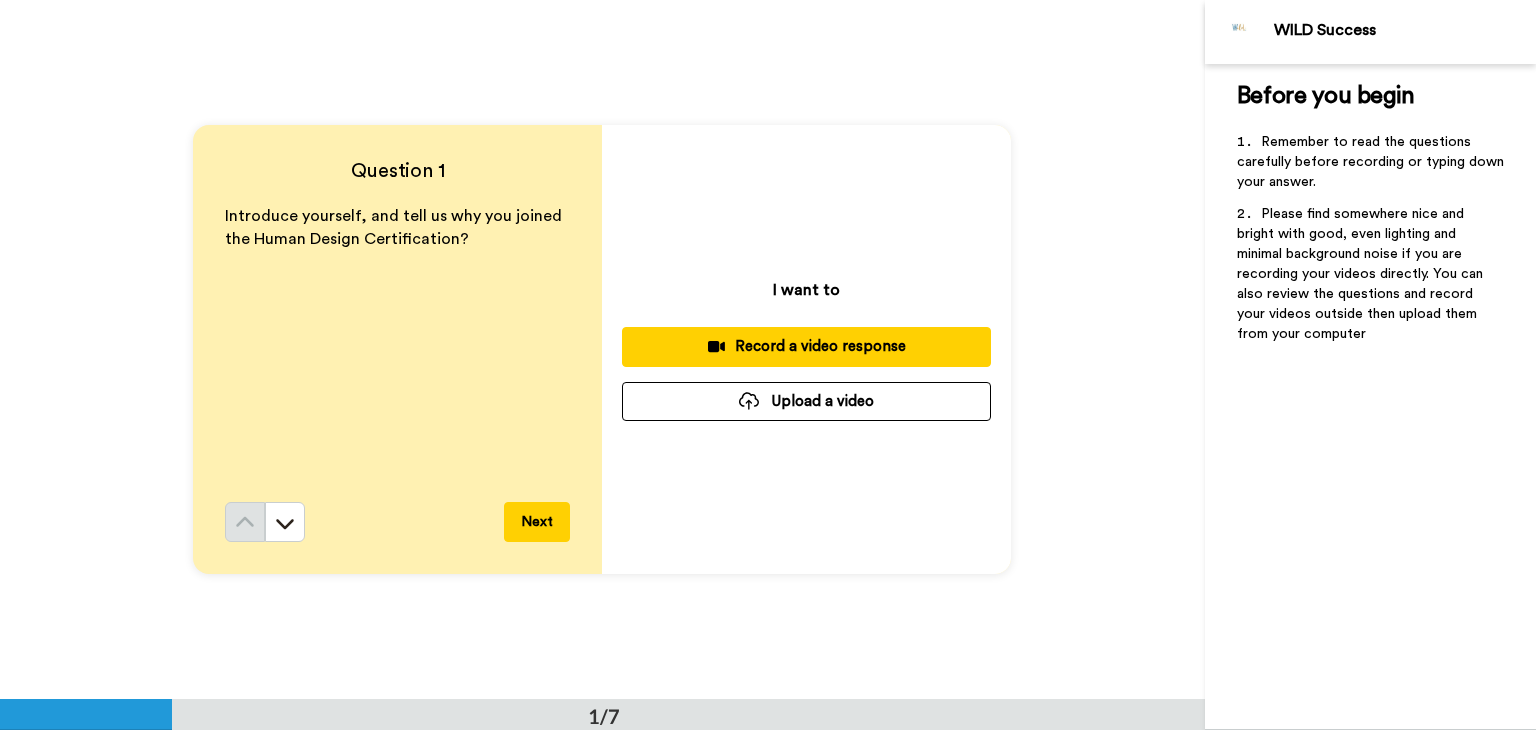 click on "Record a video response" at bounding box center (806, 346) 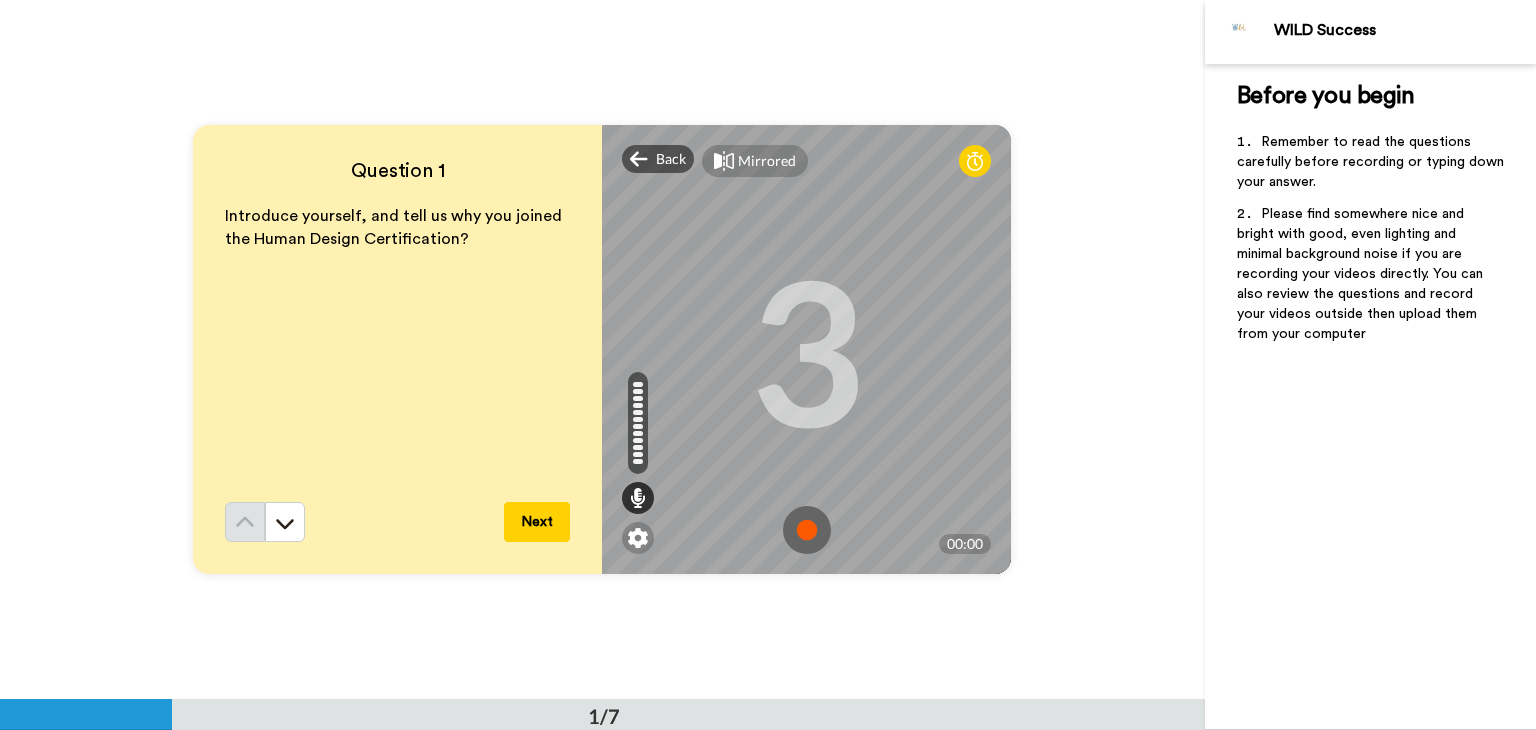 click at bounding box center (807, 530) 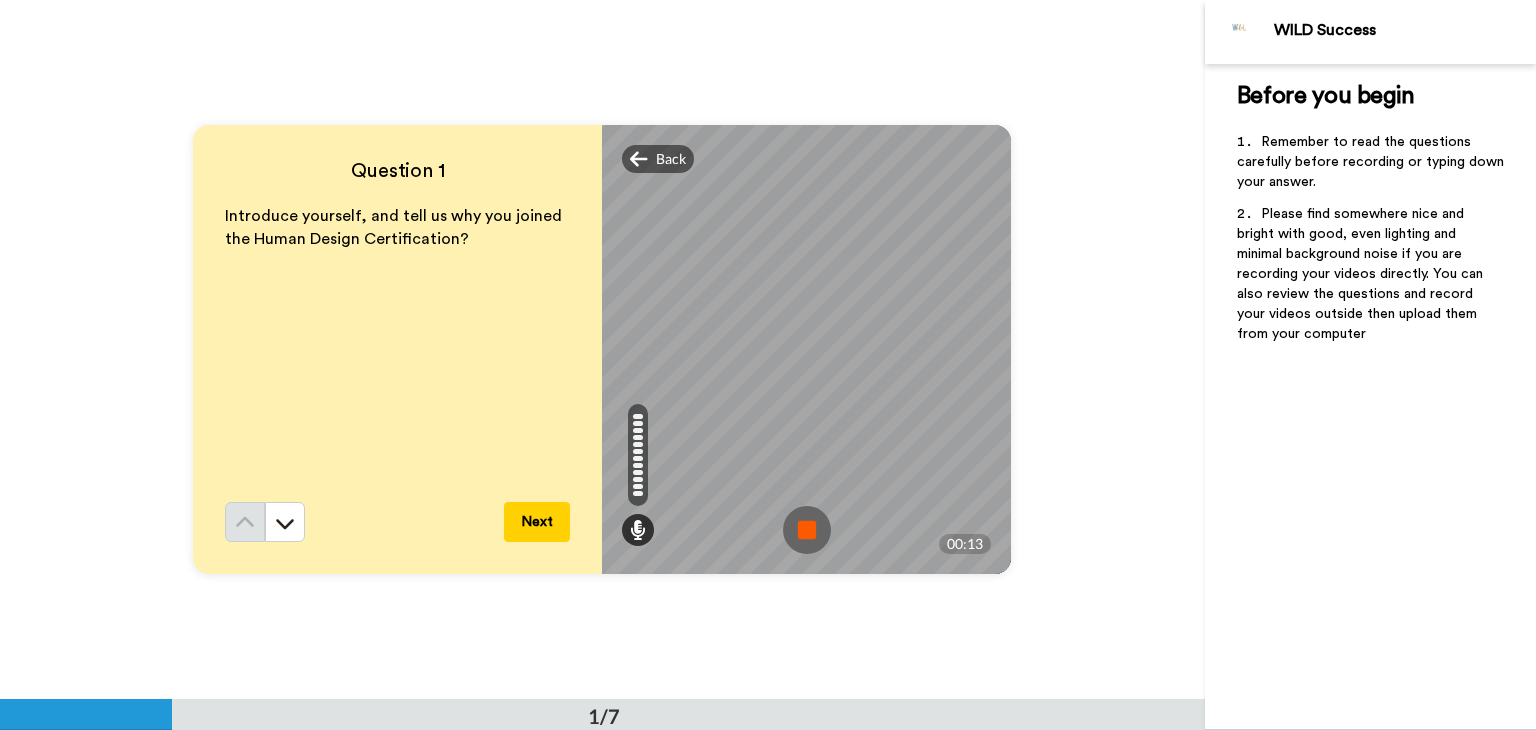 click at bounding box center [807, 530] 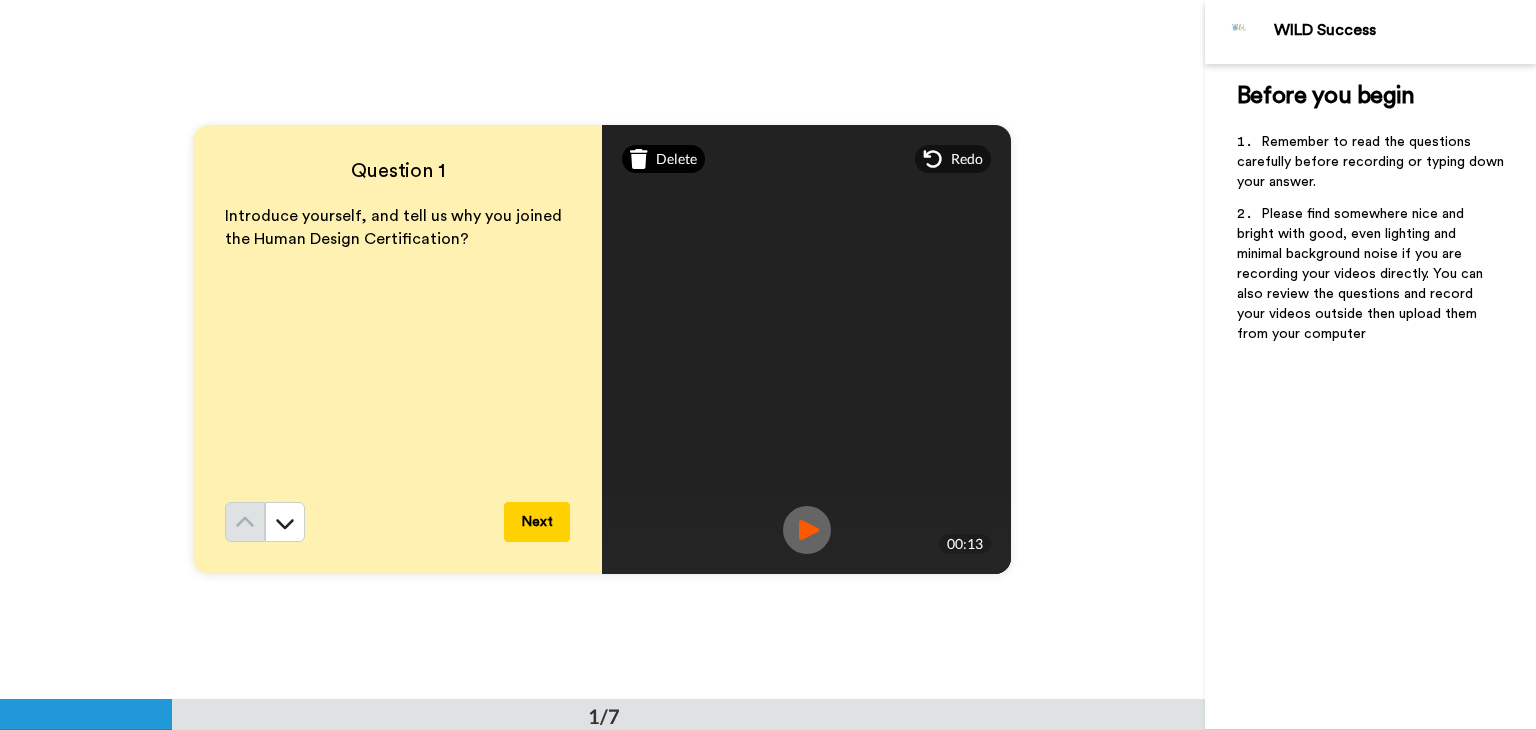 click on "Delete" at bounding box center [663, 159] 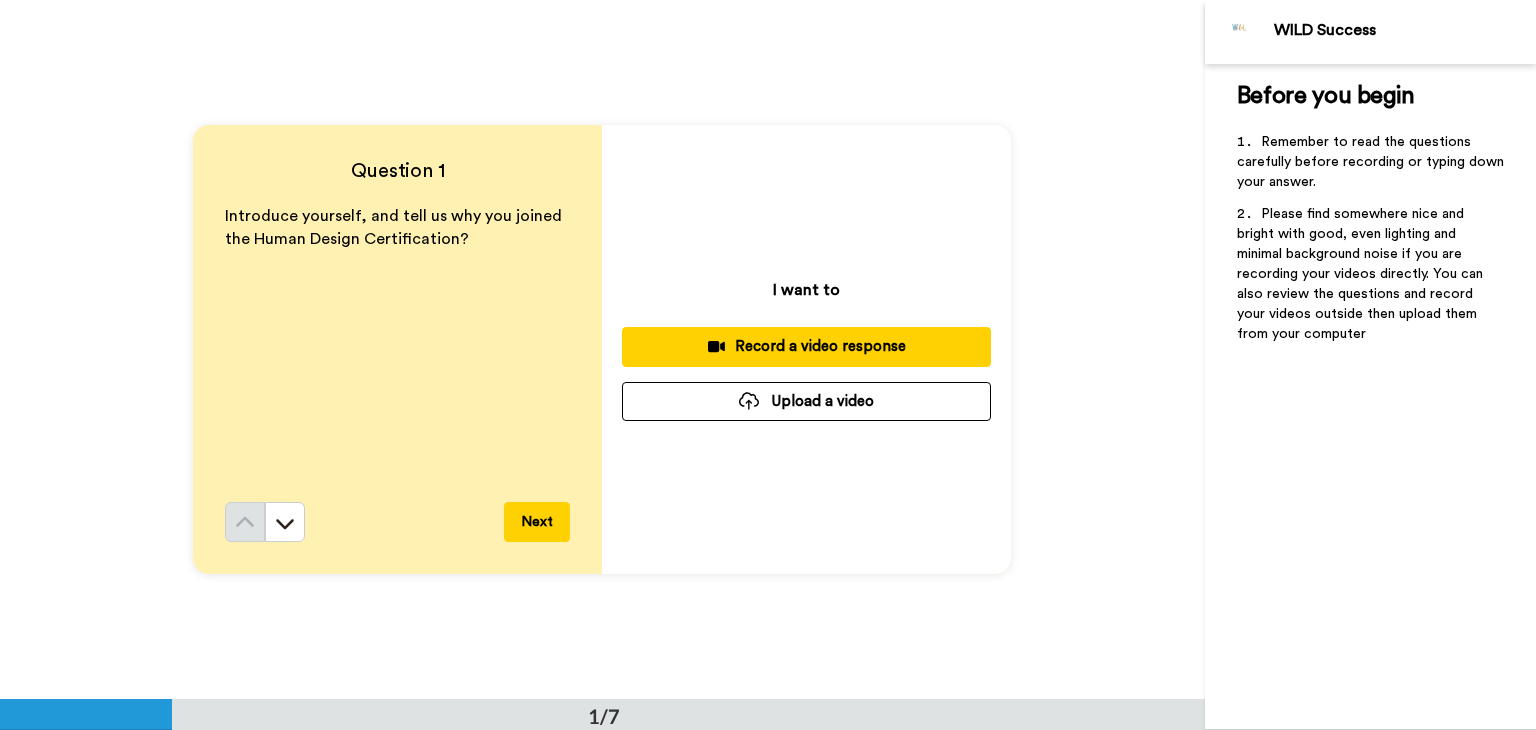 click on "Record a video response" at bounding box center (806, 346) 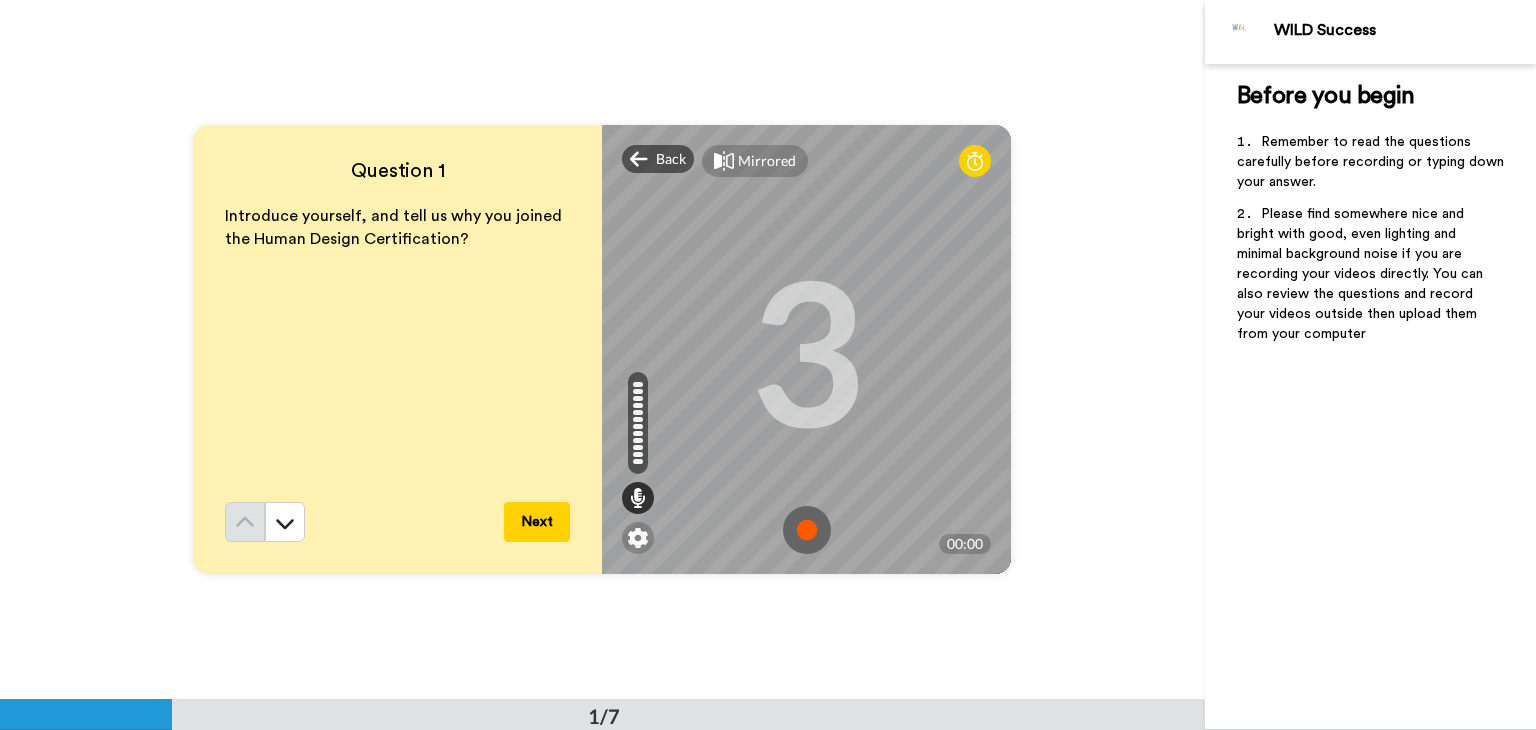 click at bounding box center [807, 530] 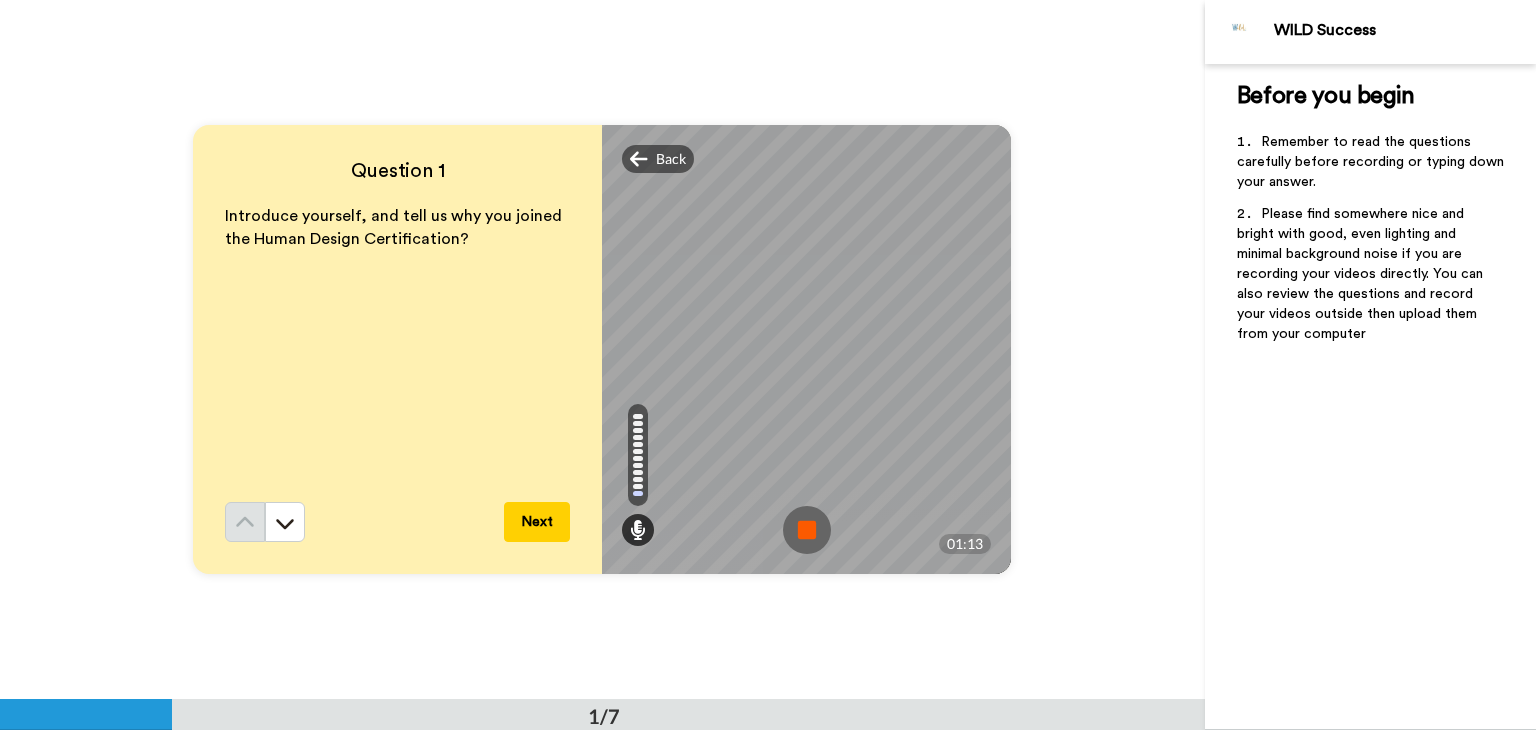 click at bounding box center (807, 530) 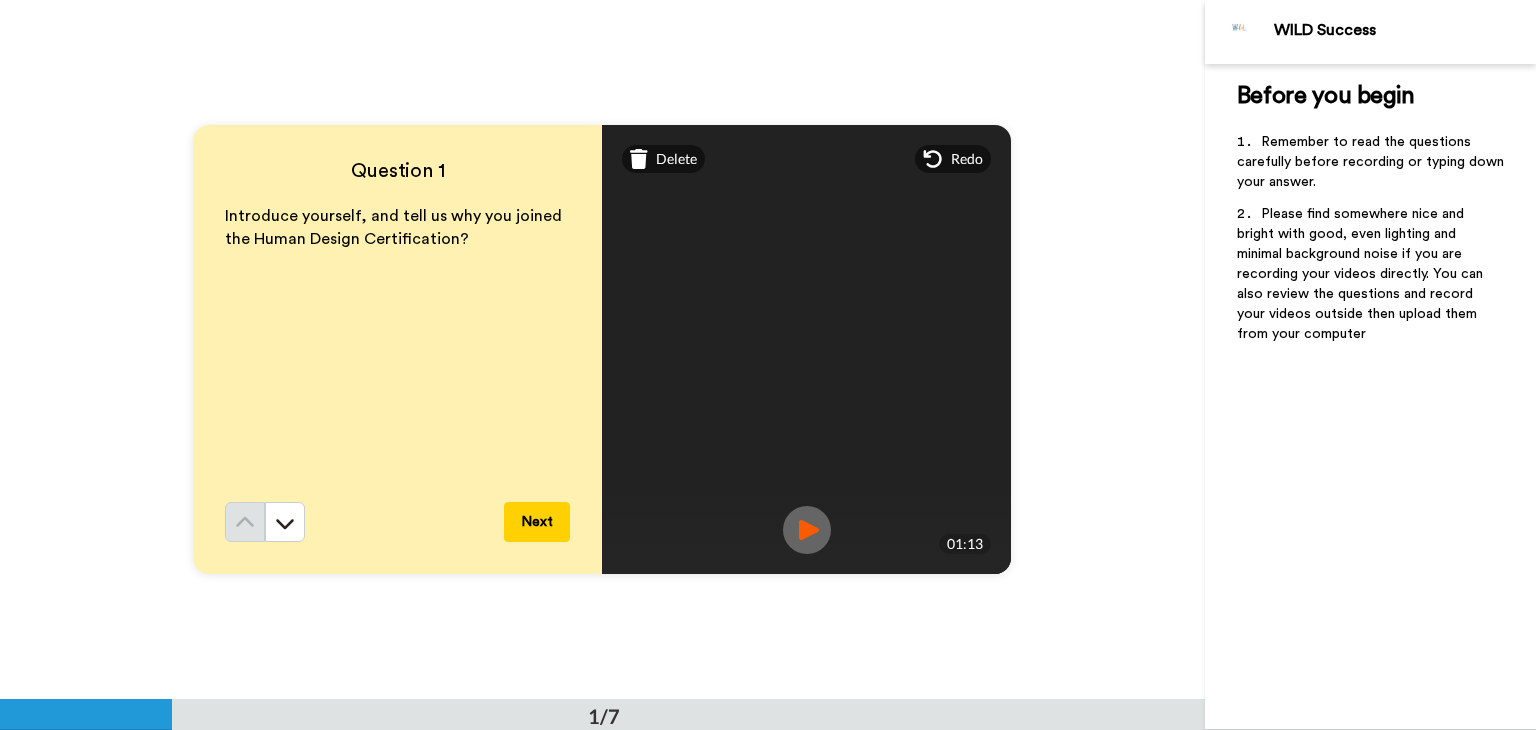 click on "Next" at bounding box center [537, 522] 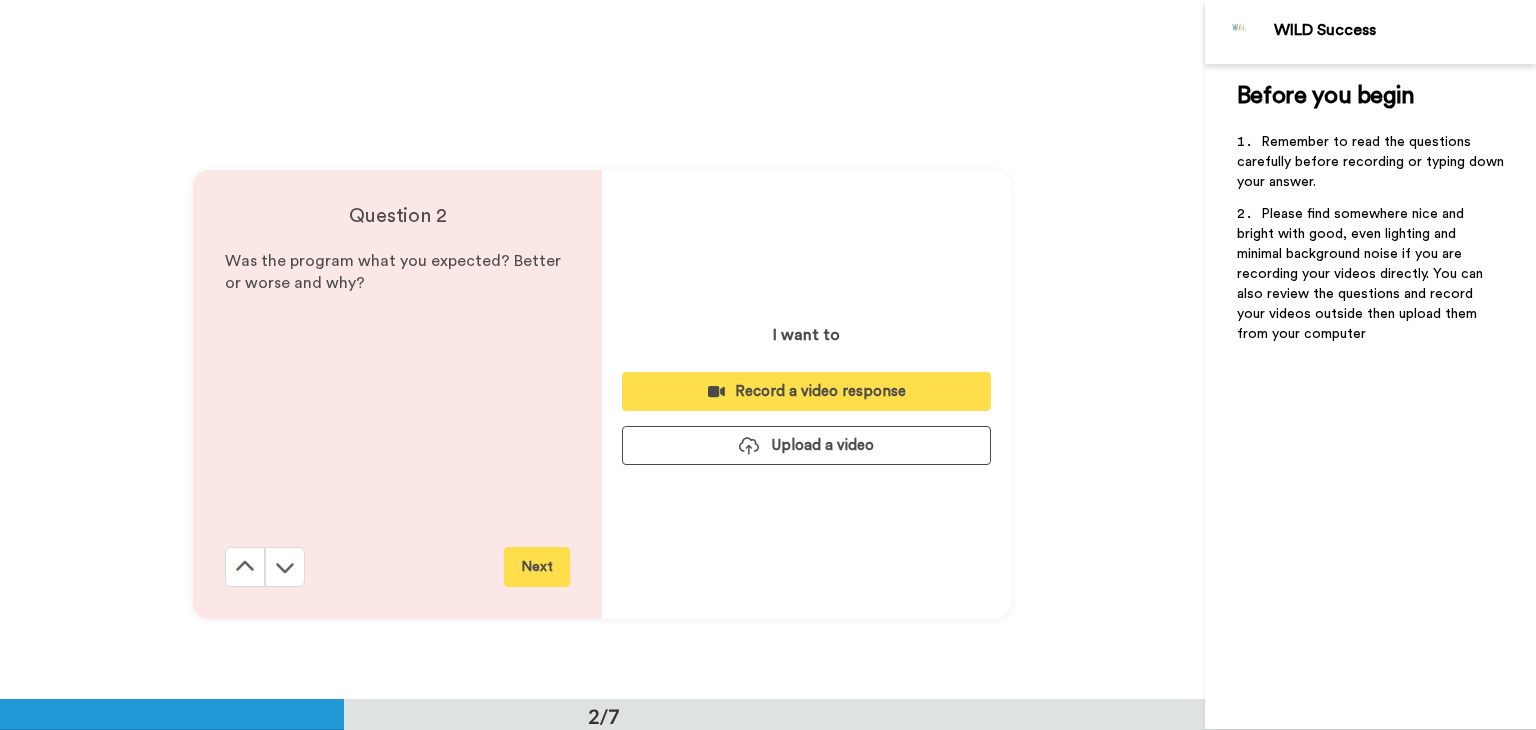 scroll, scrollTop: 824, scrollLeft: 0, axis: vertical 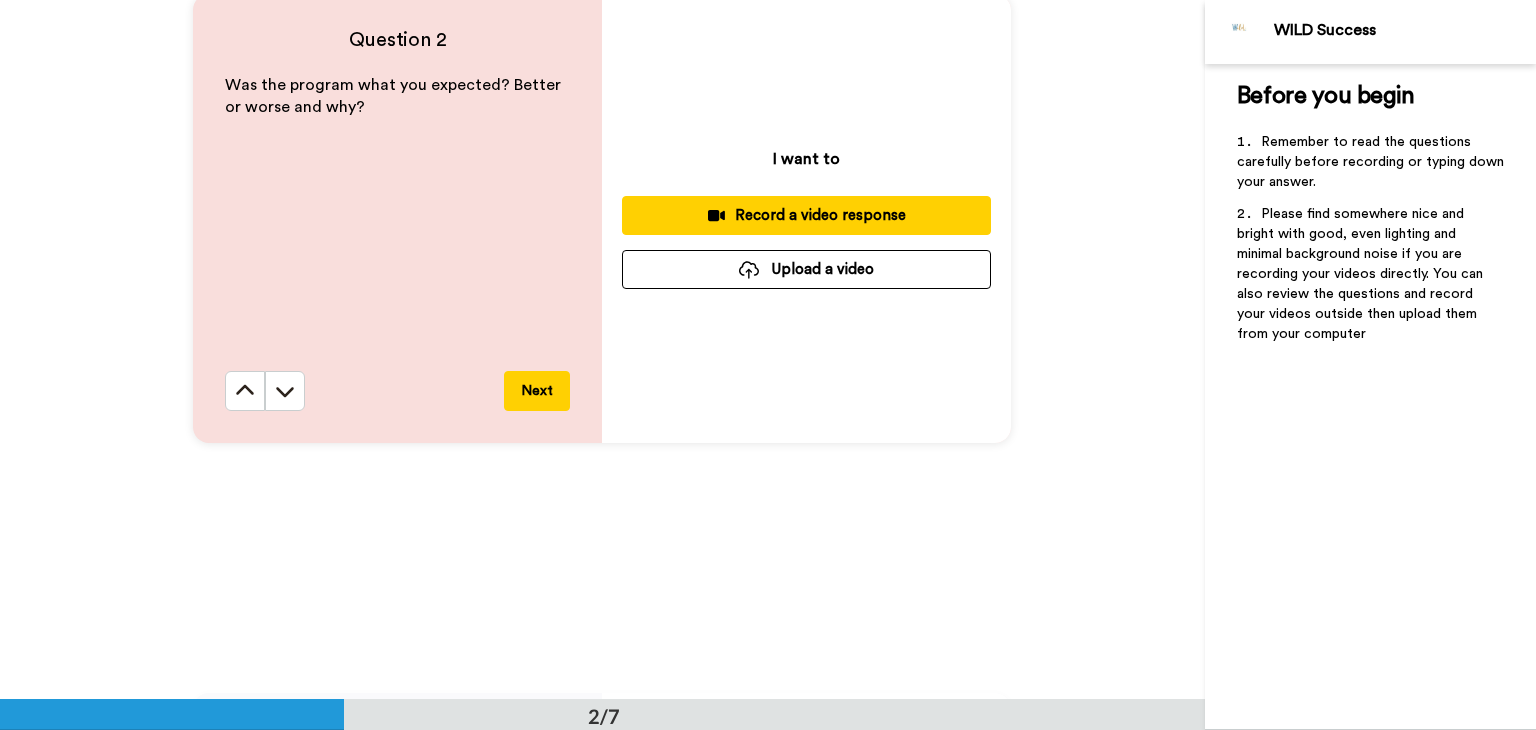 click on "Record a video response" at bounding box center (806, 215) 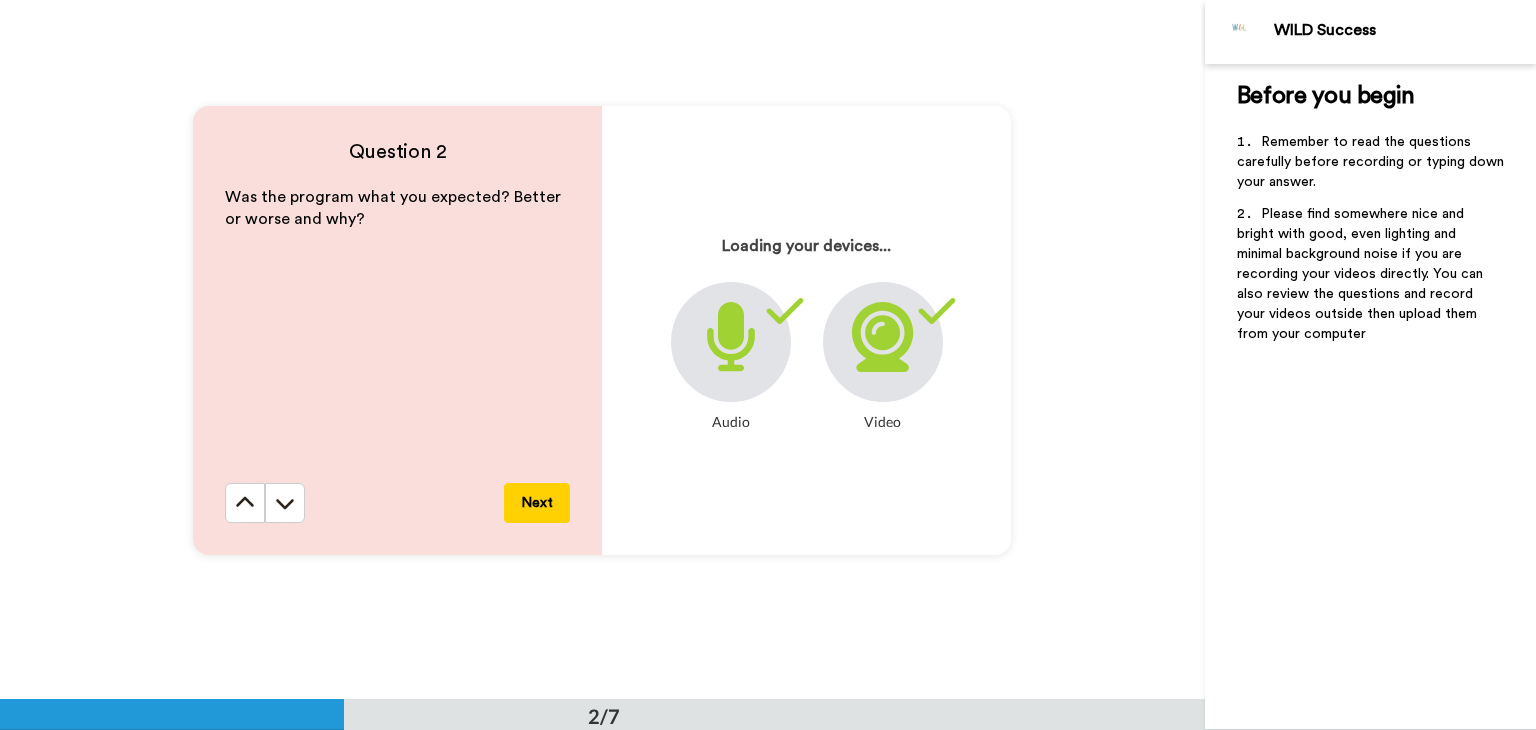 scroll, scrollTop: 696, scrollLeft: 0, axis: vertical 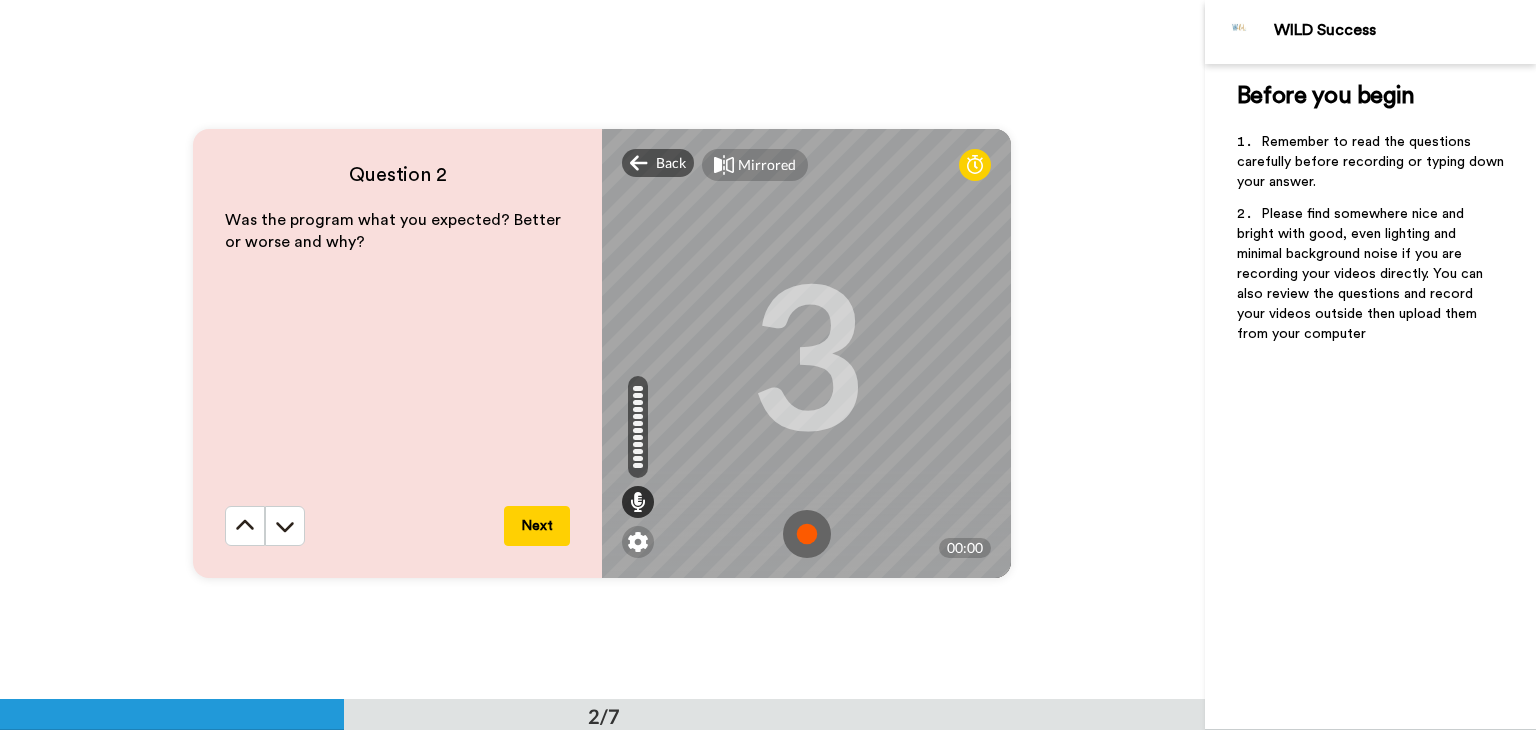click at bounding box center [807, 534] 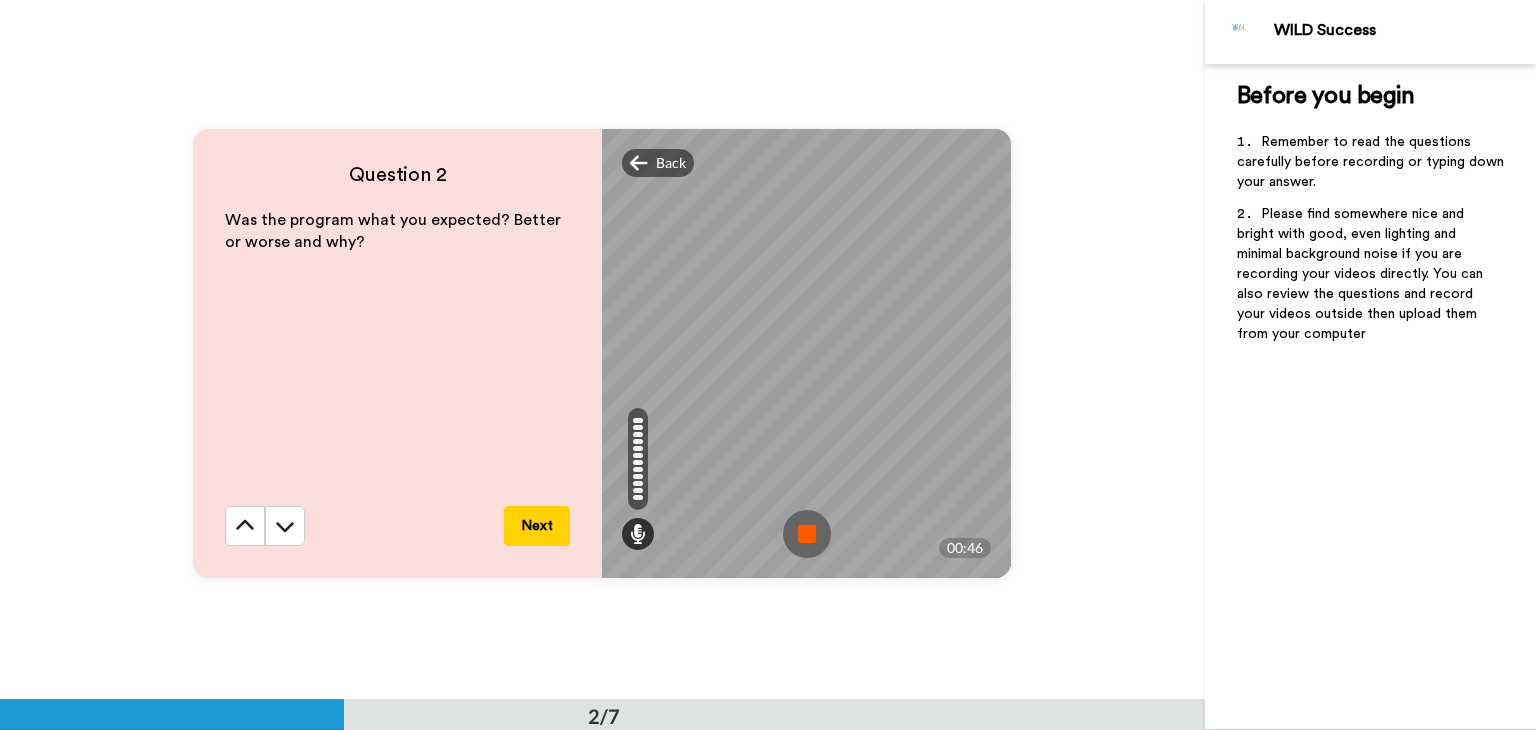 click at bounding box center [807, 534] 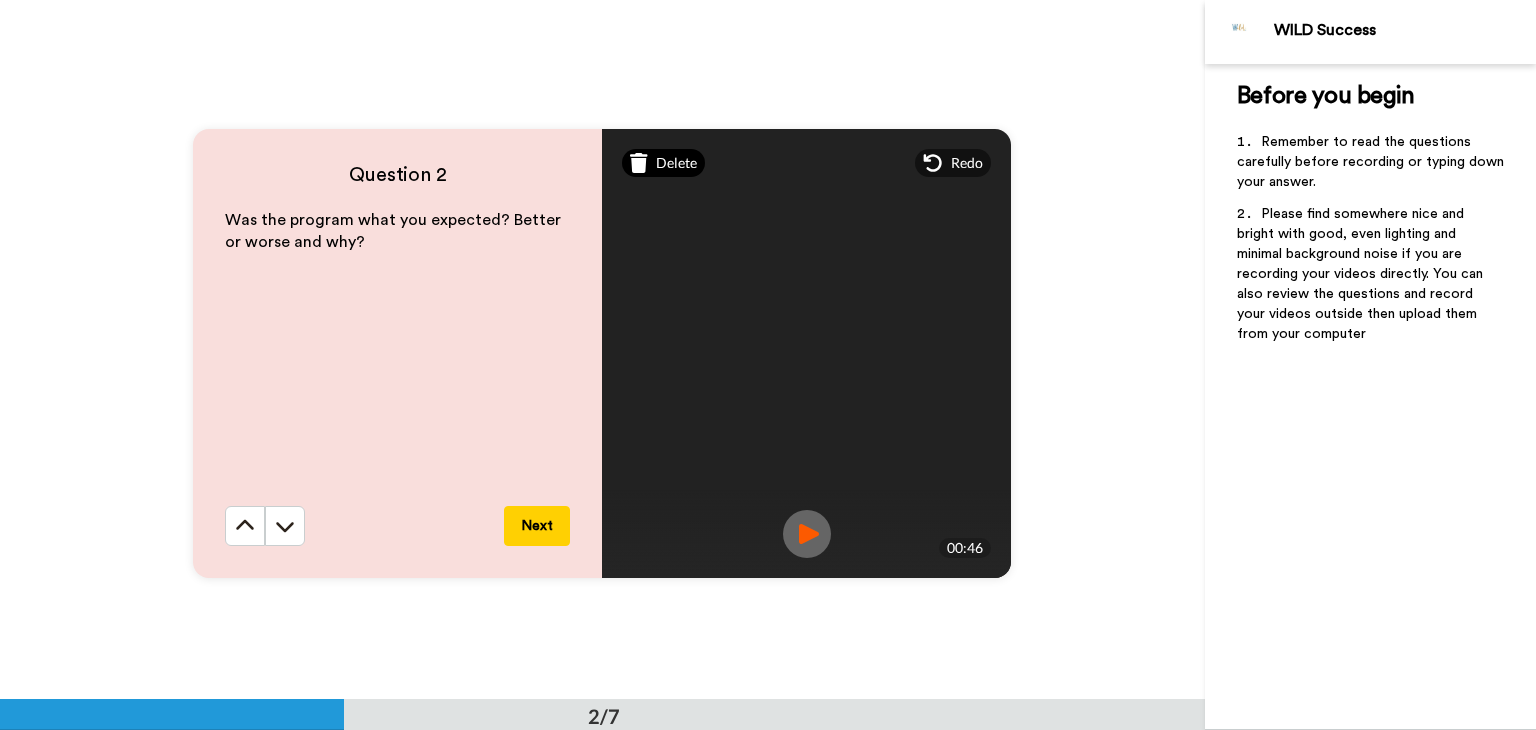 click on "Delete" at bounding box center (663, 163) 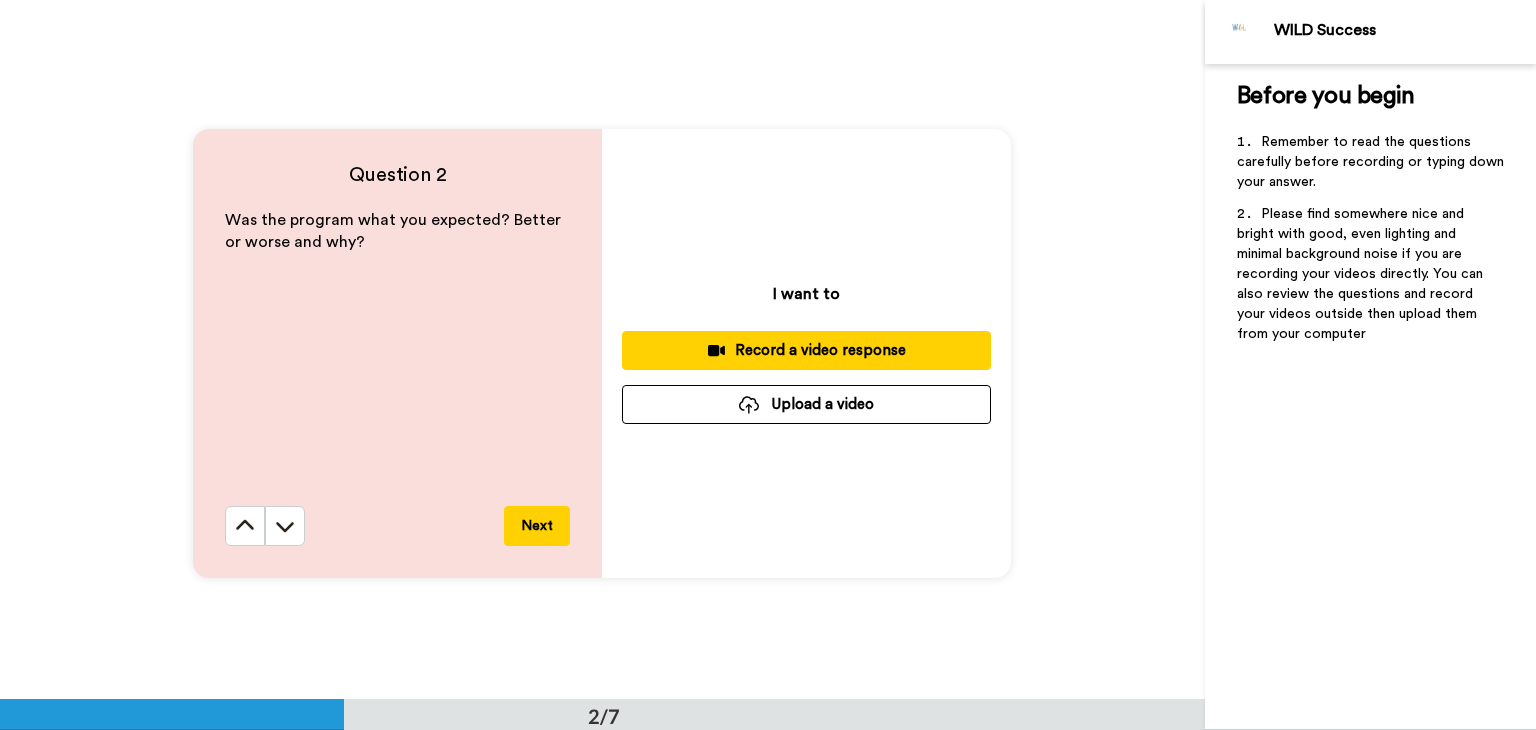 click on "Record a video response" at bounding box center [806, 350] 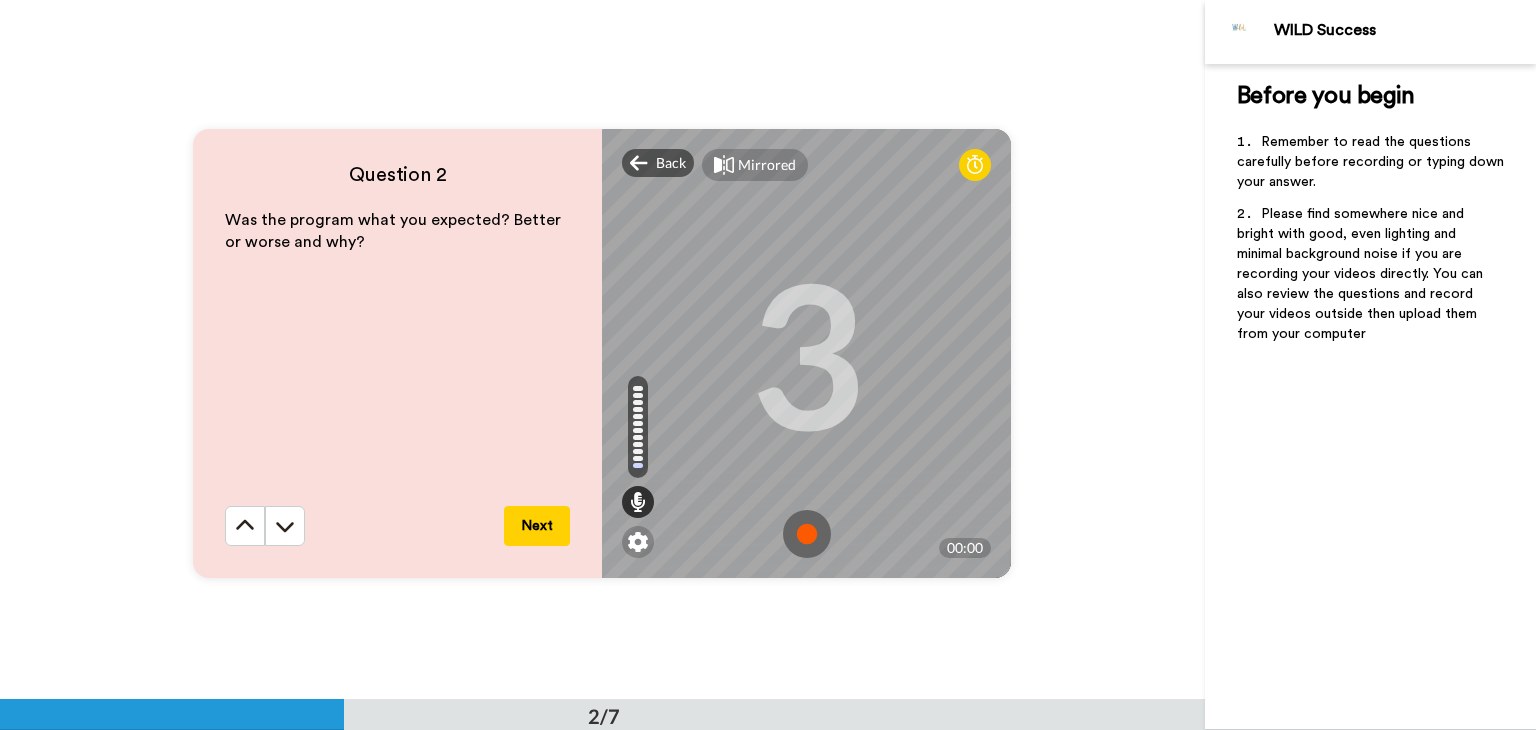 click at bounding box center (807, 534) 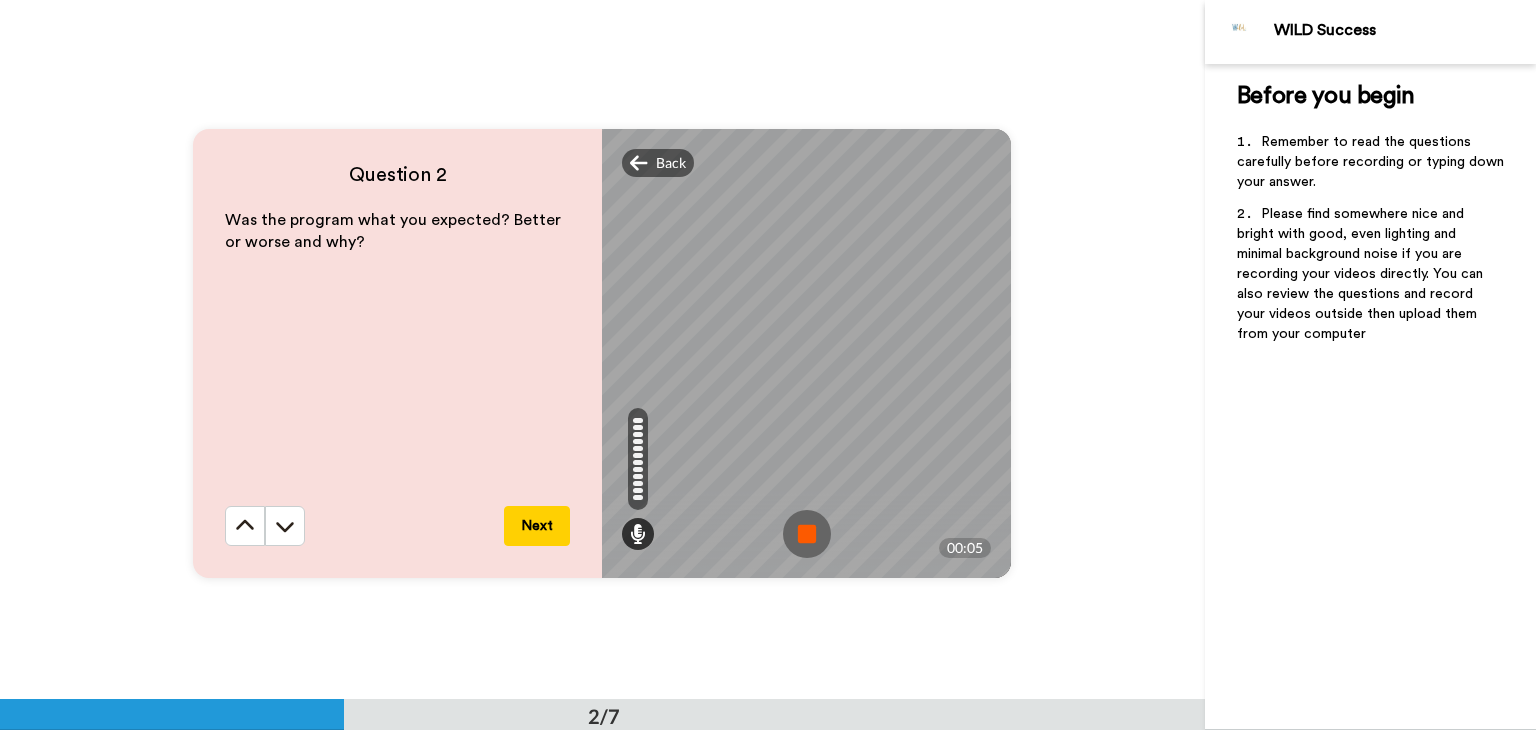 click at bounding box center (807, 534) 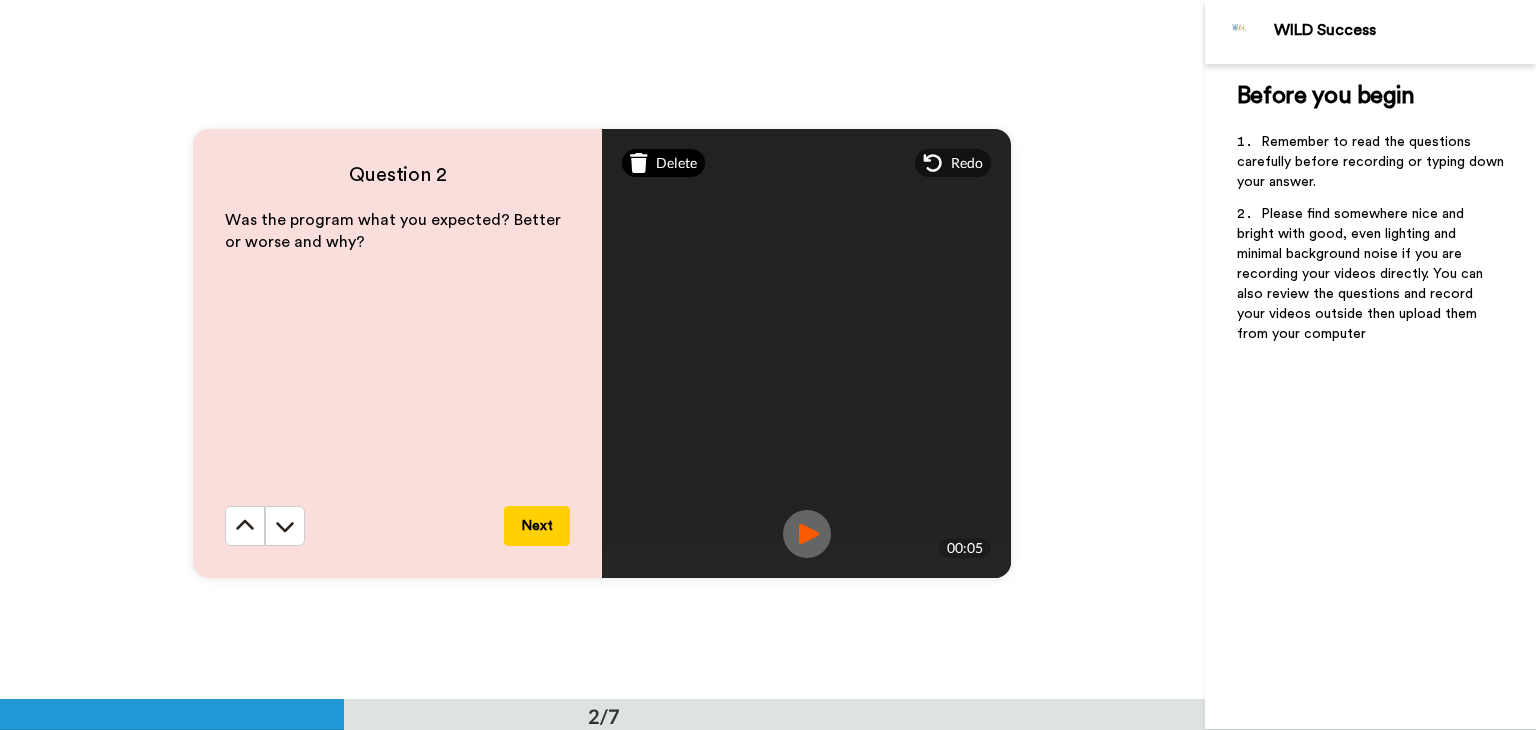 click on "Delete" at bounding box center (663, 163) 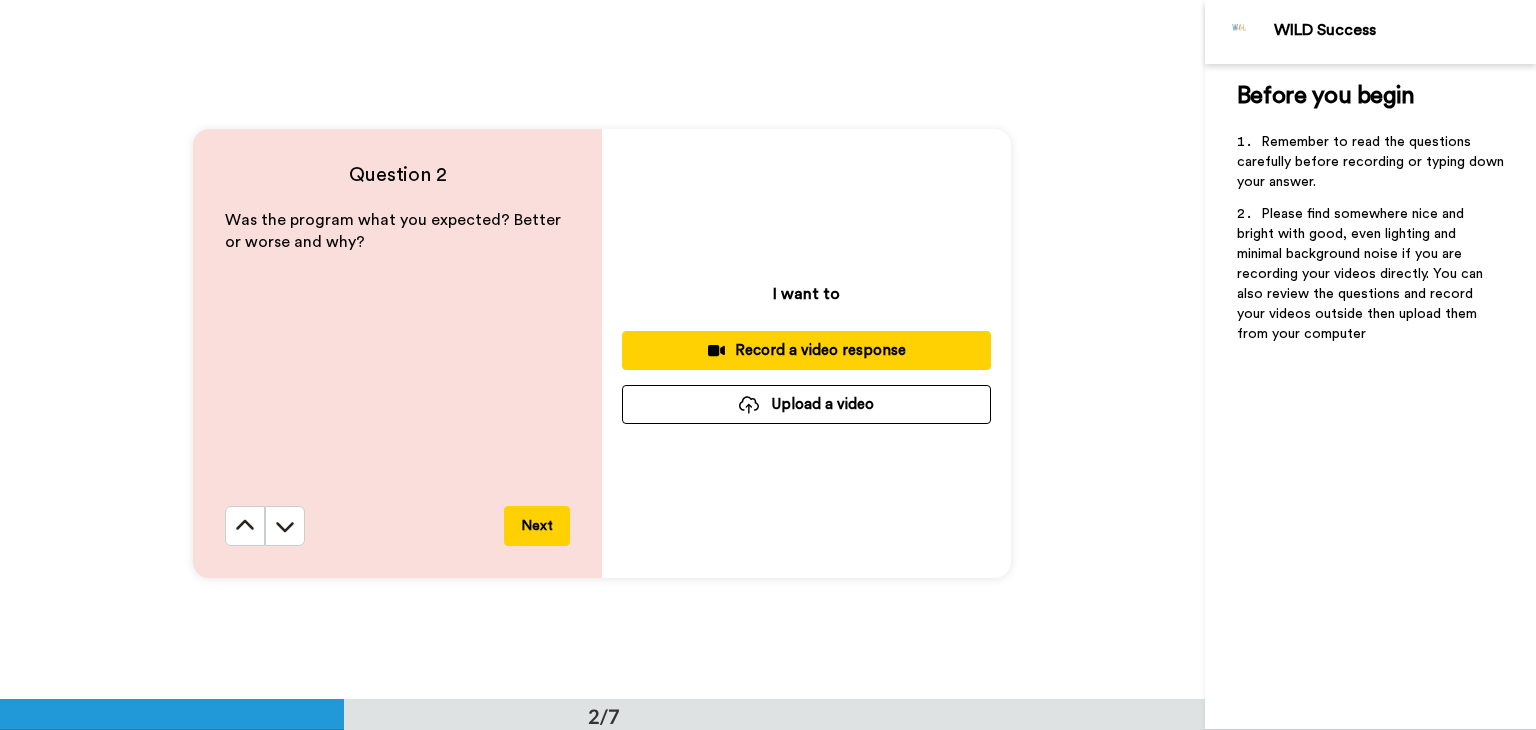 click on "Record a video response" at bounding box center [806, 350] 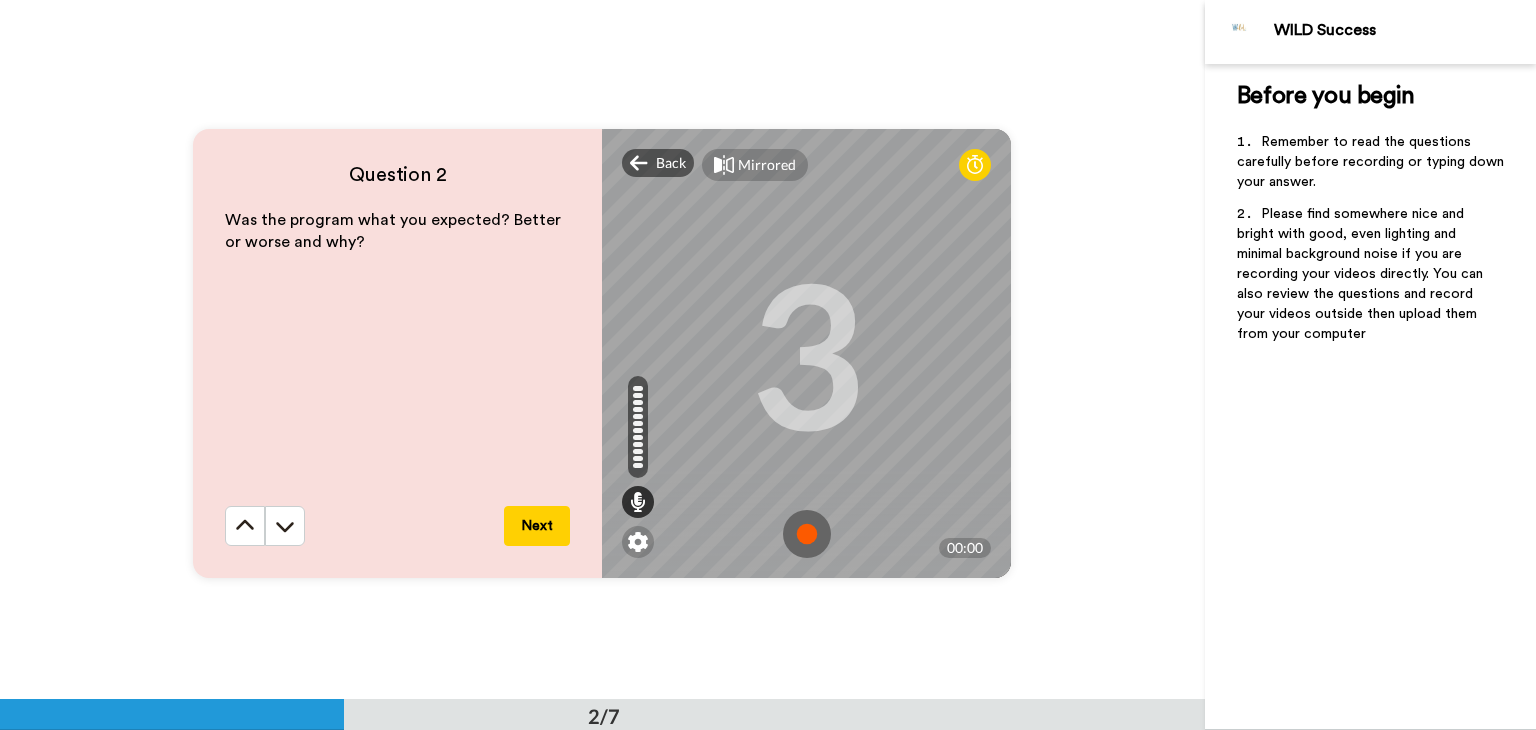 click at bounding box center (807, 534) 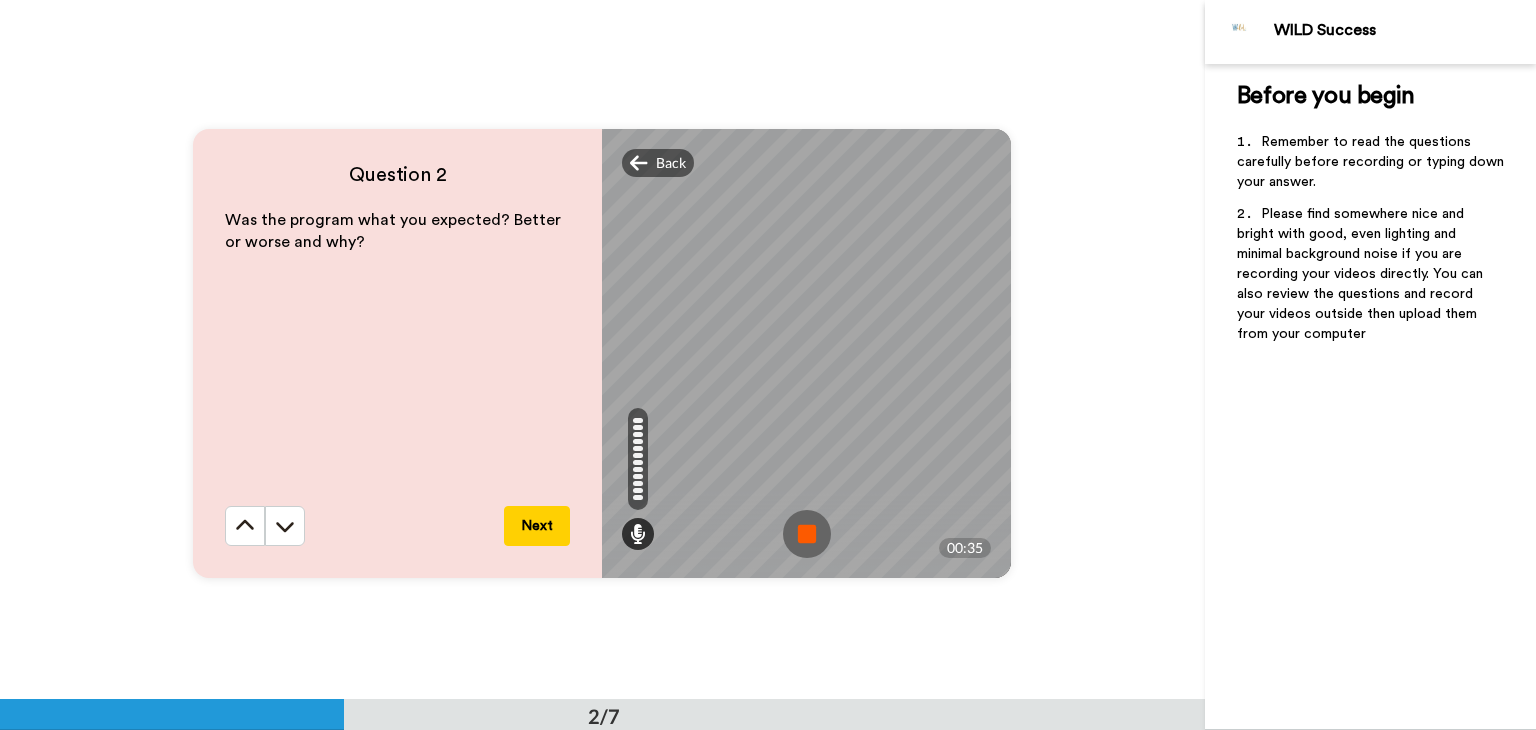 click at bounding box center (807, 534) 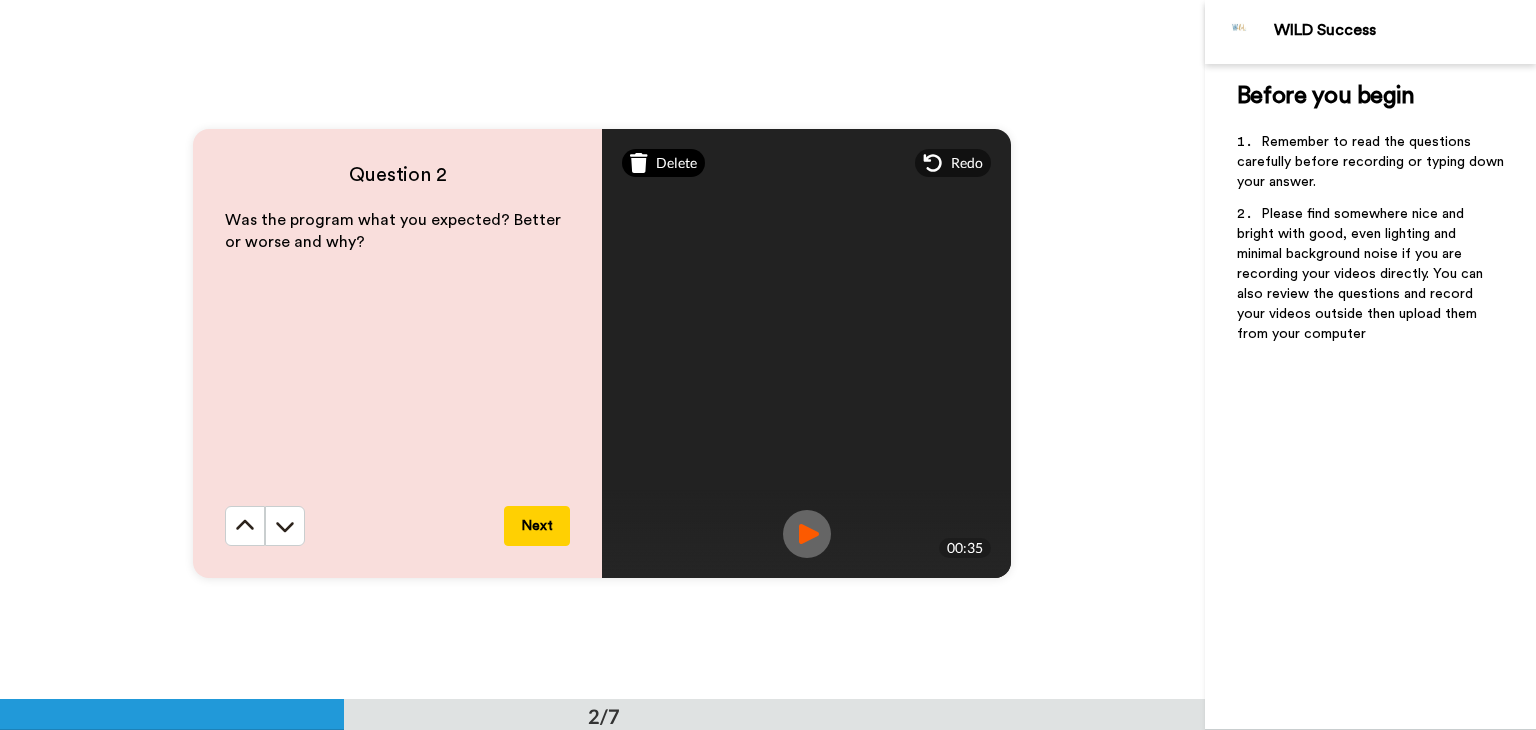 click on "Delete" at bounding box center (676, 163) 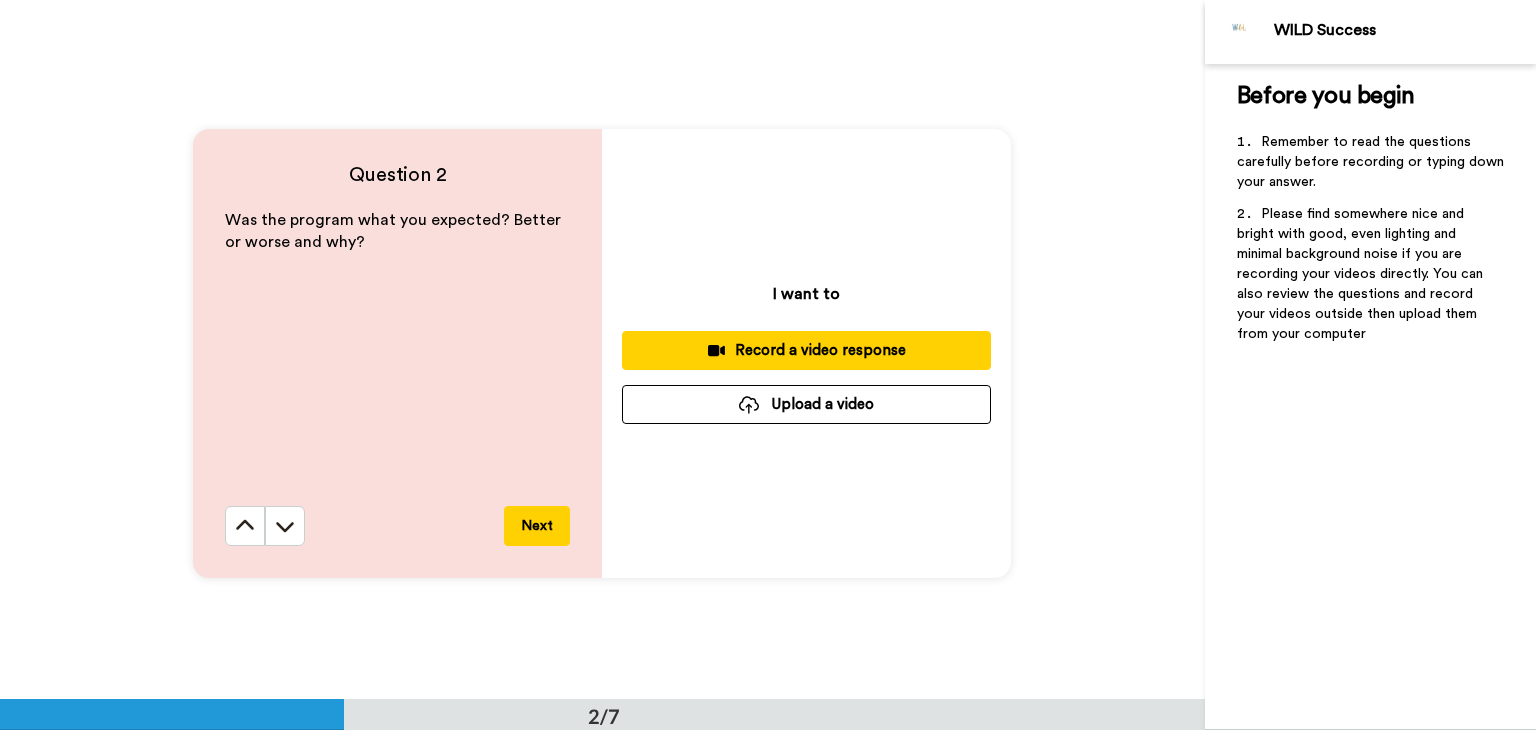 click on "Record a video response" at bounding box center (806, 350) 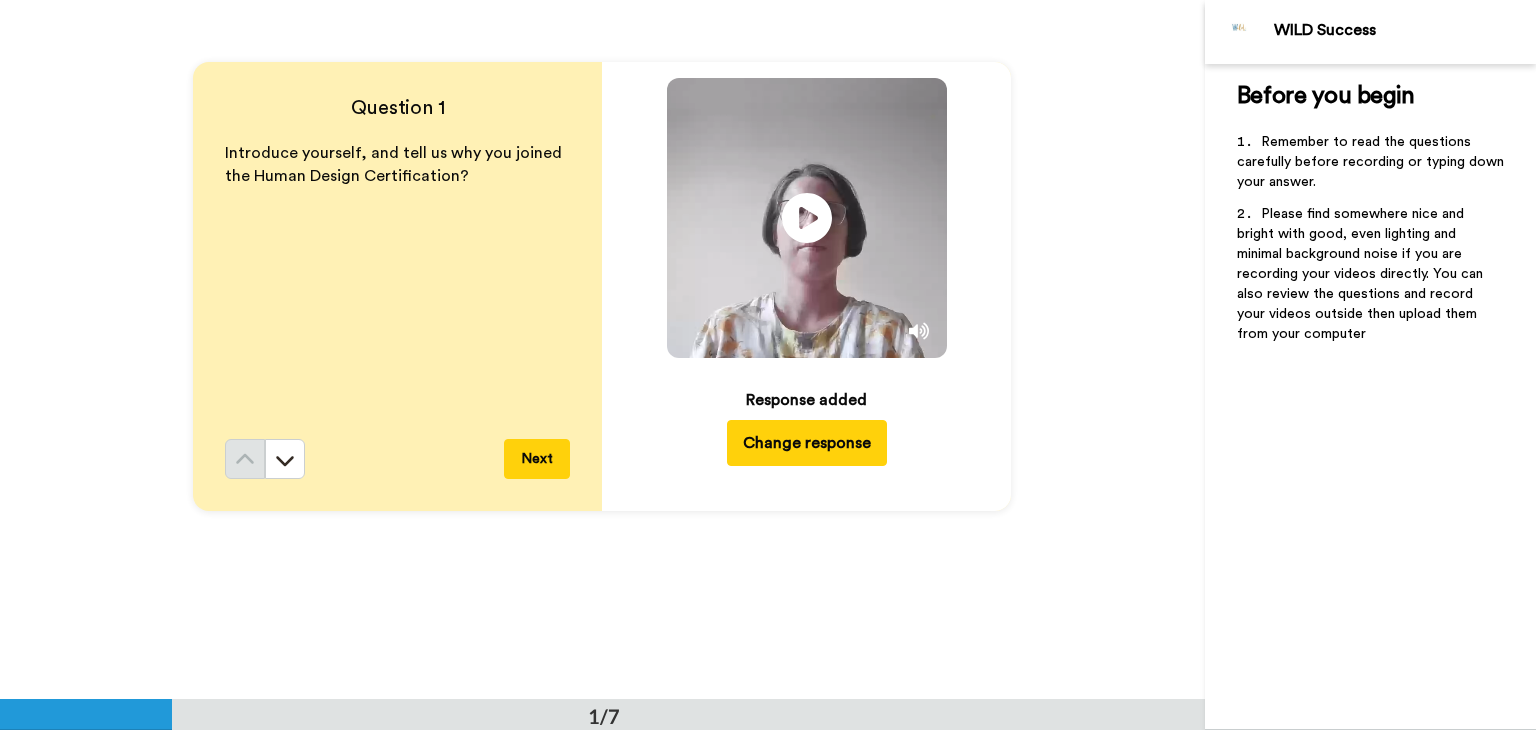 scroll, scrollTop: 62, scrollLeft: 0, axis: vertical 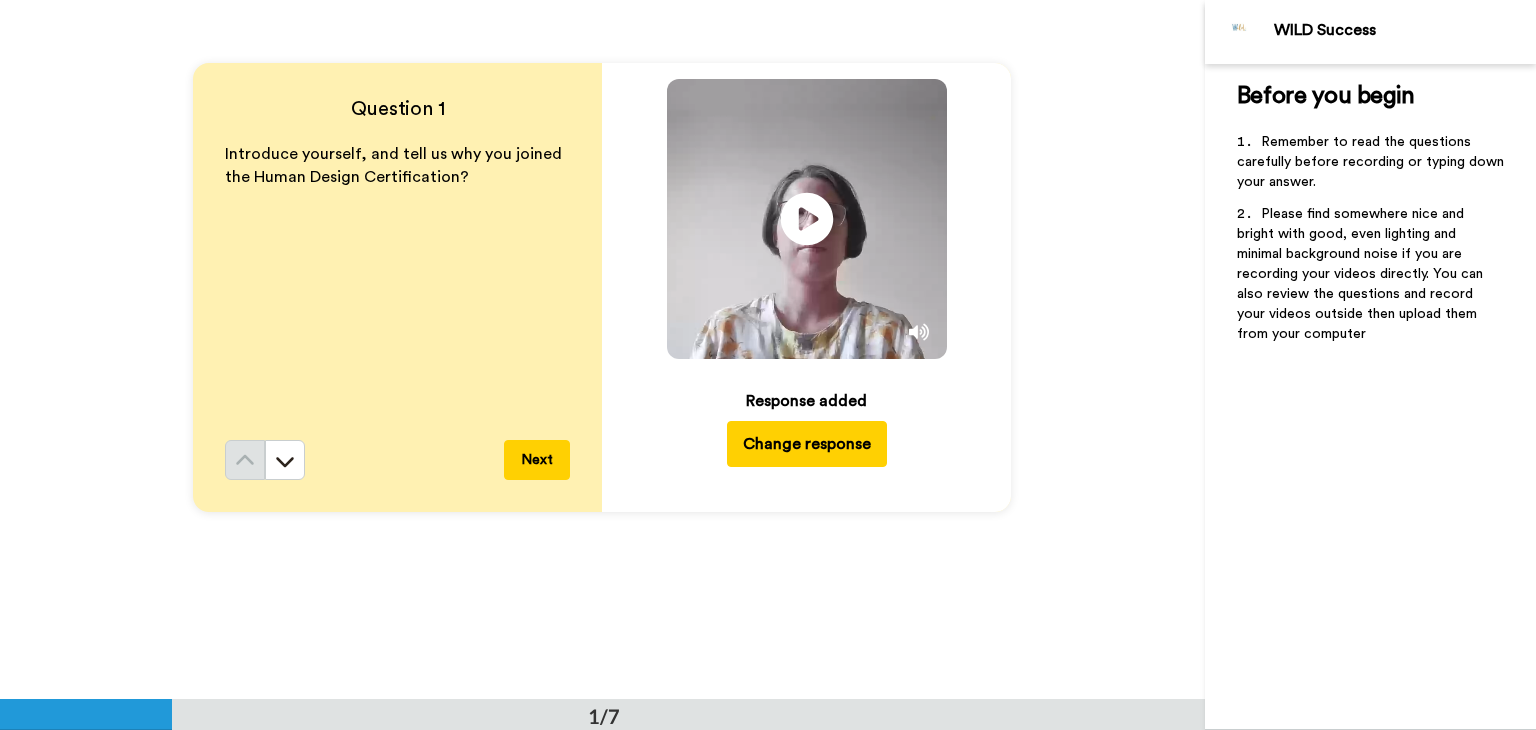 click on "Play/Pause" 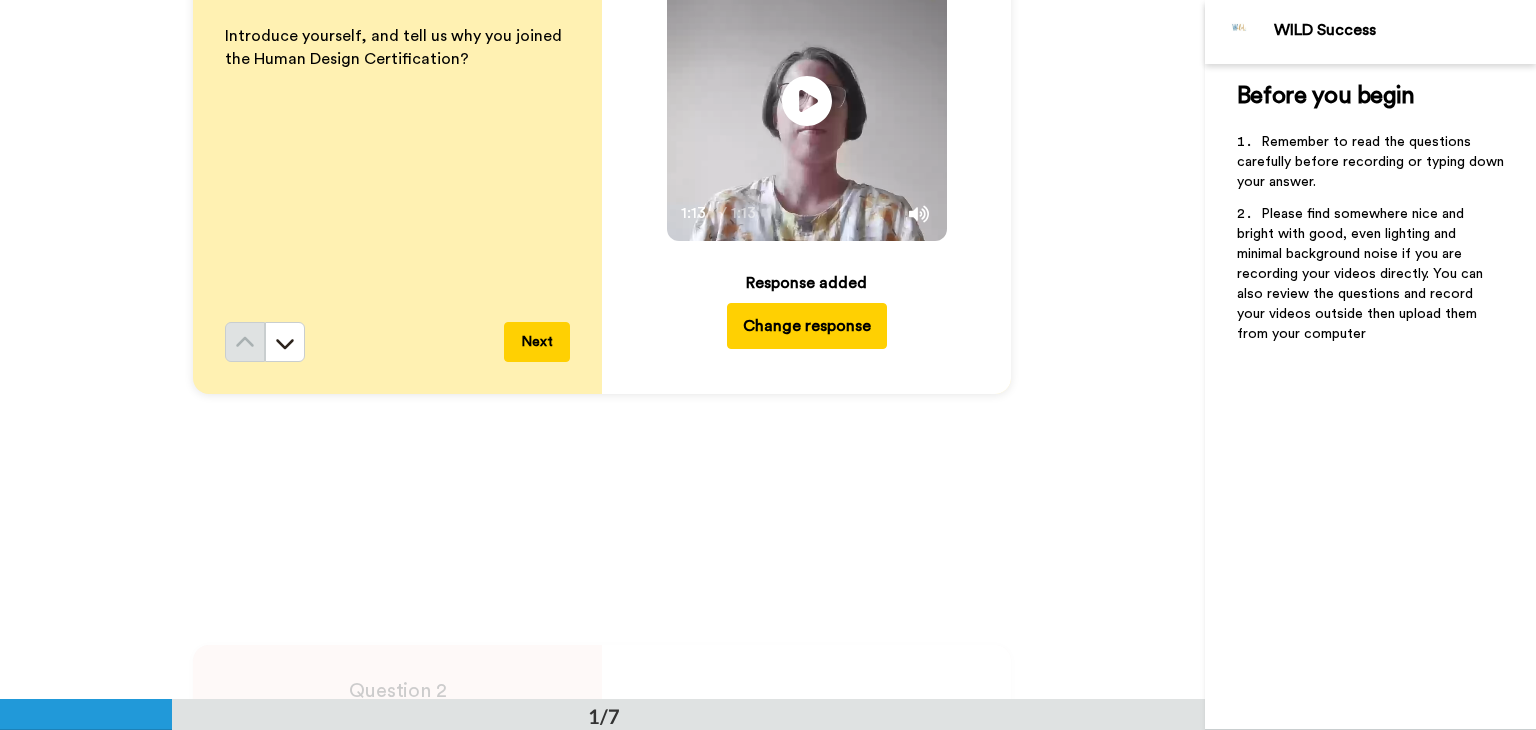scroll, scrollTop: 182, scrollLeft: 0, axis: vertical 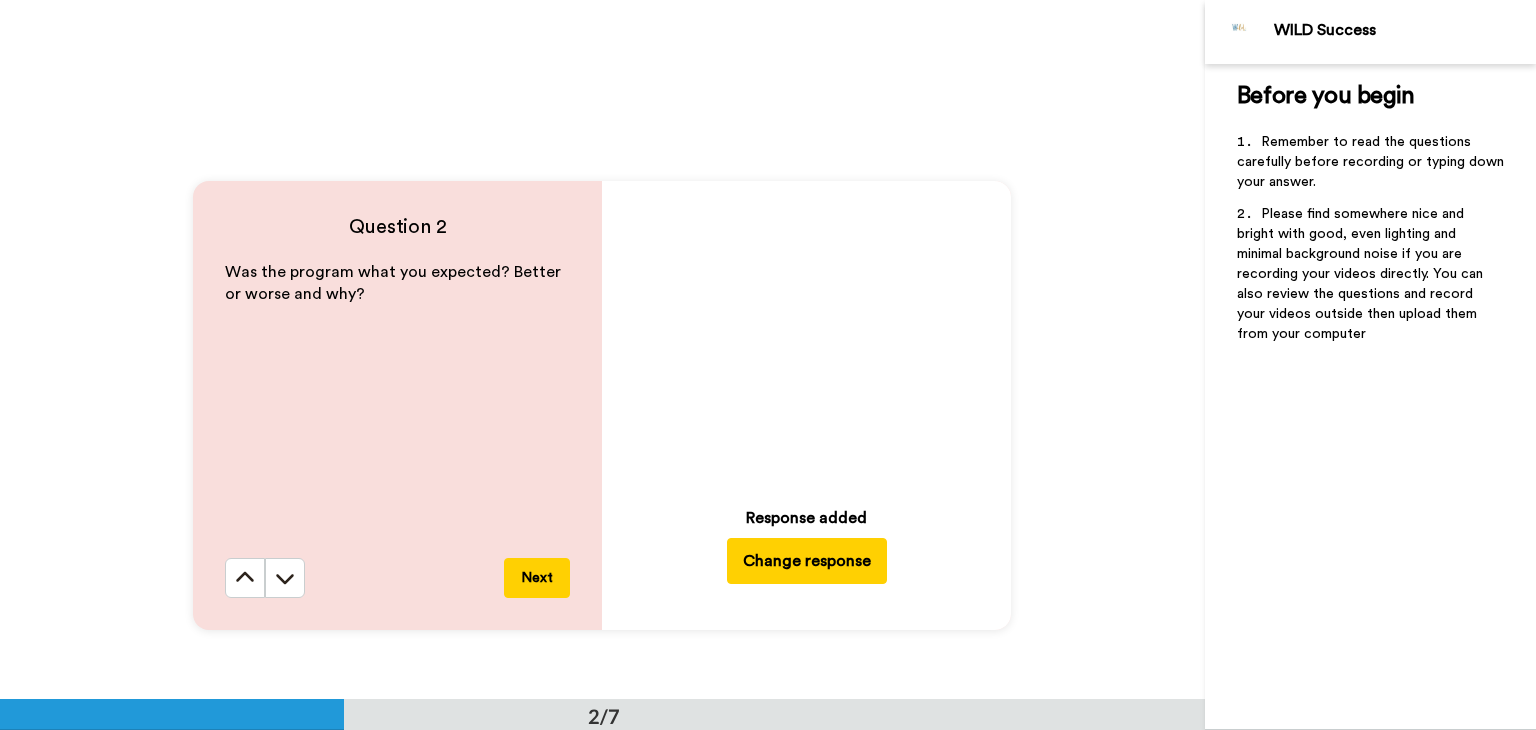click on "Change response" at bounding box center [807, 561] 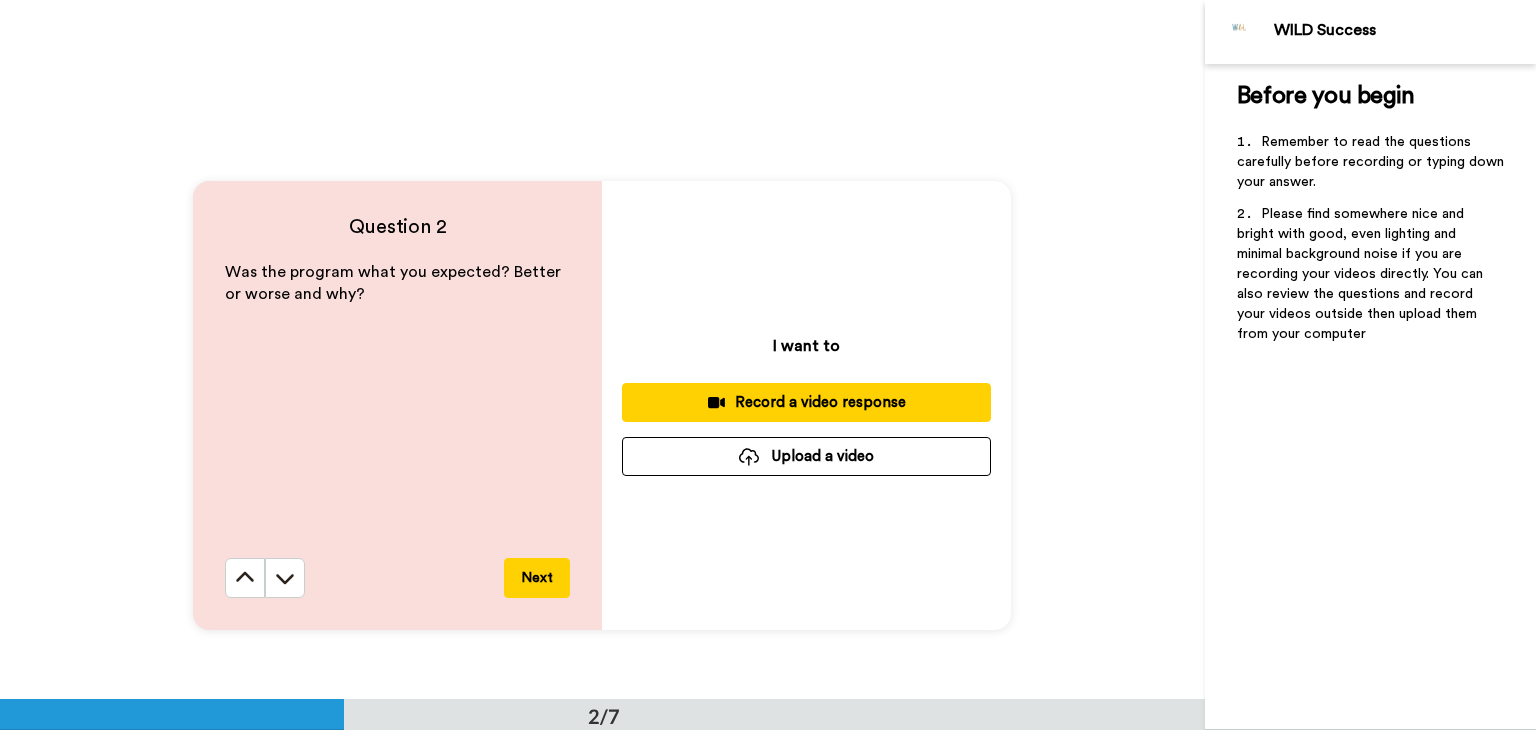 click on "Record a video response" at bounding box center (806, 402) 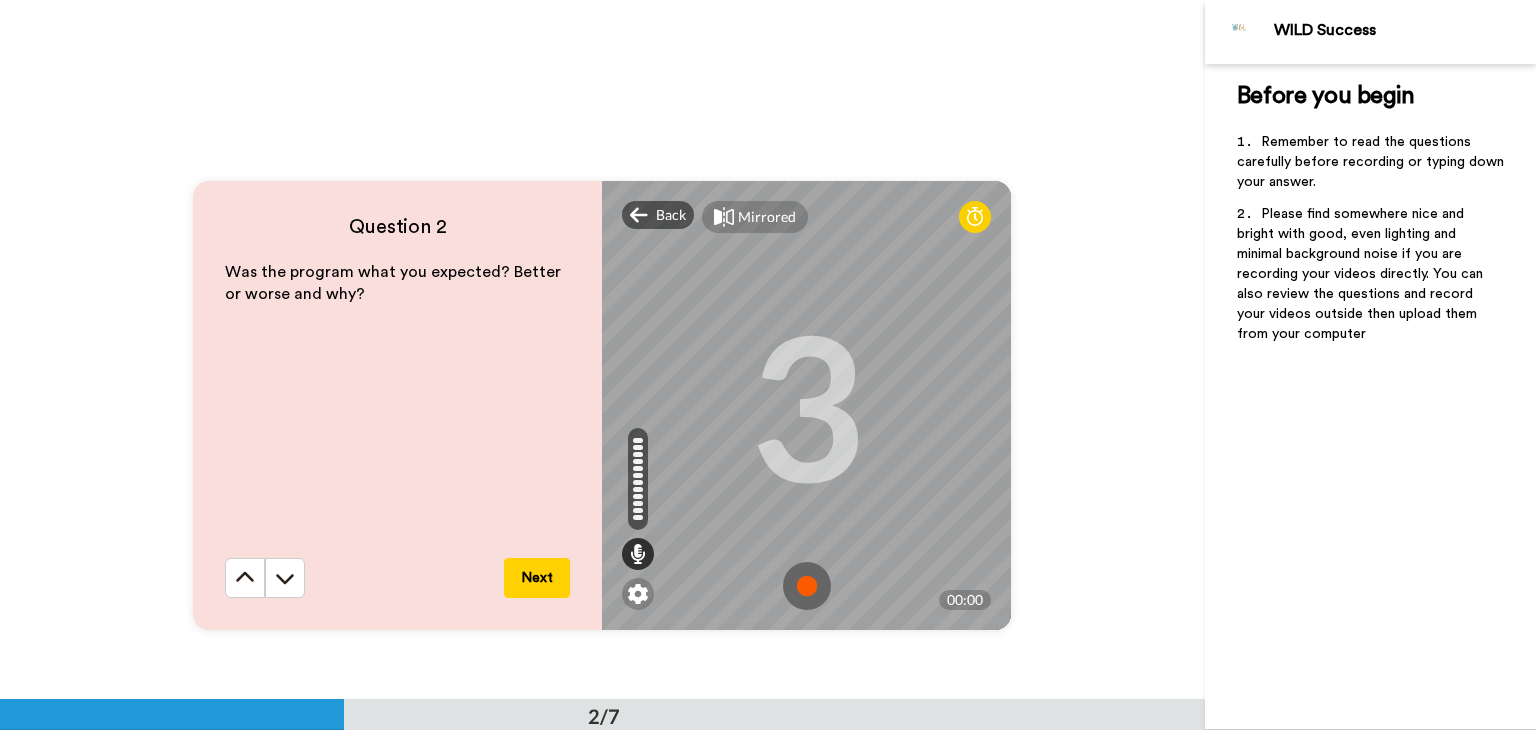 click at bounding box center [807, 586] 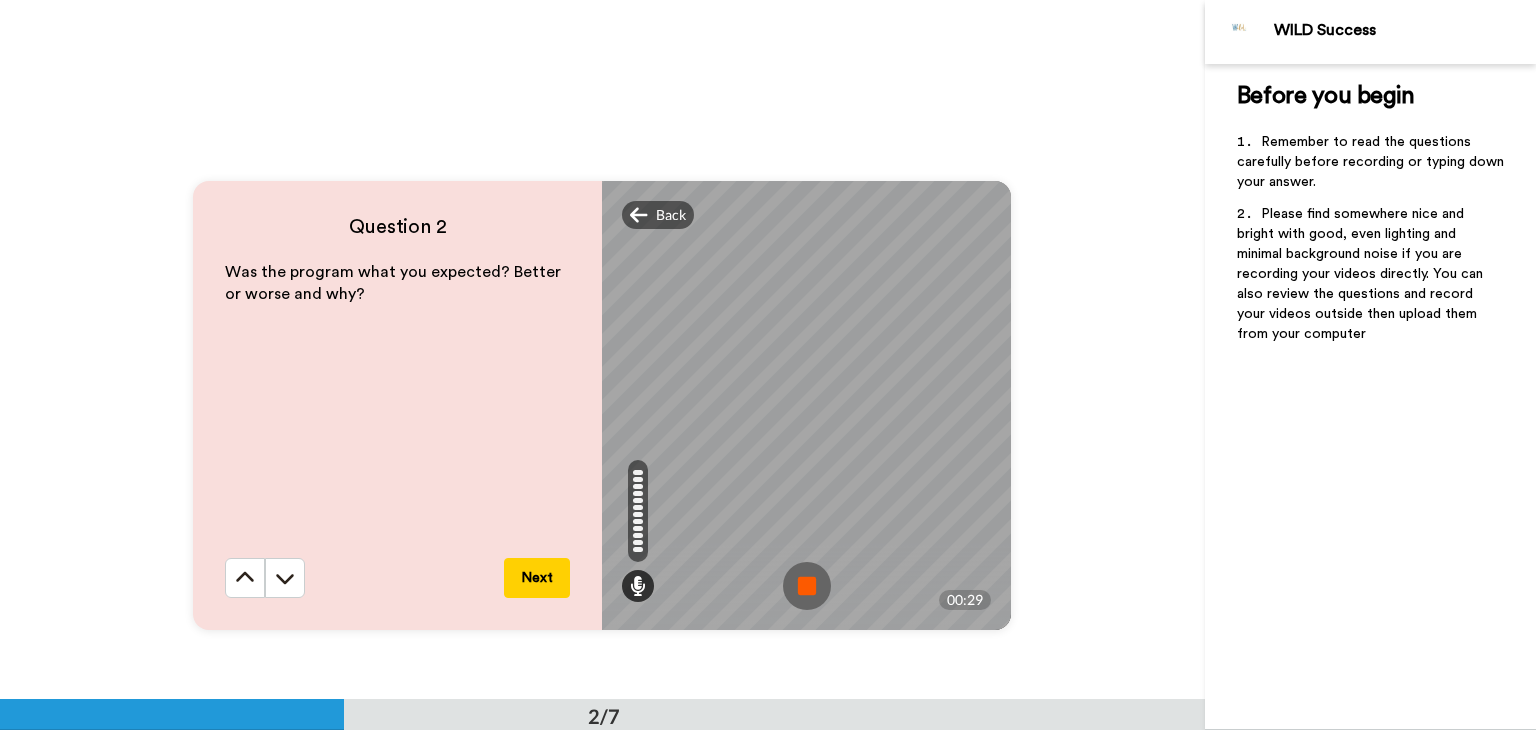 click at bounding box center (807, 586) 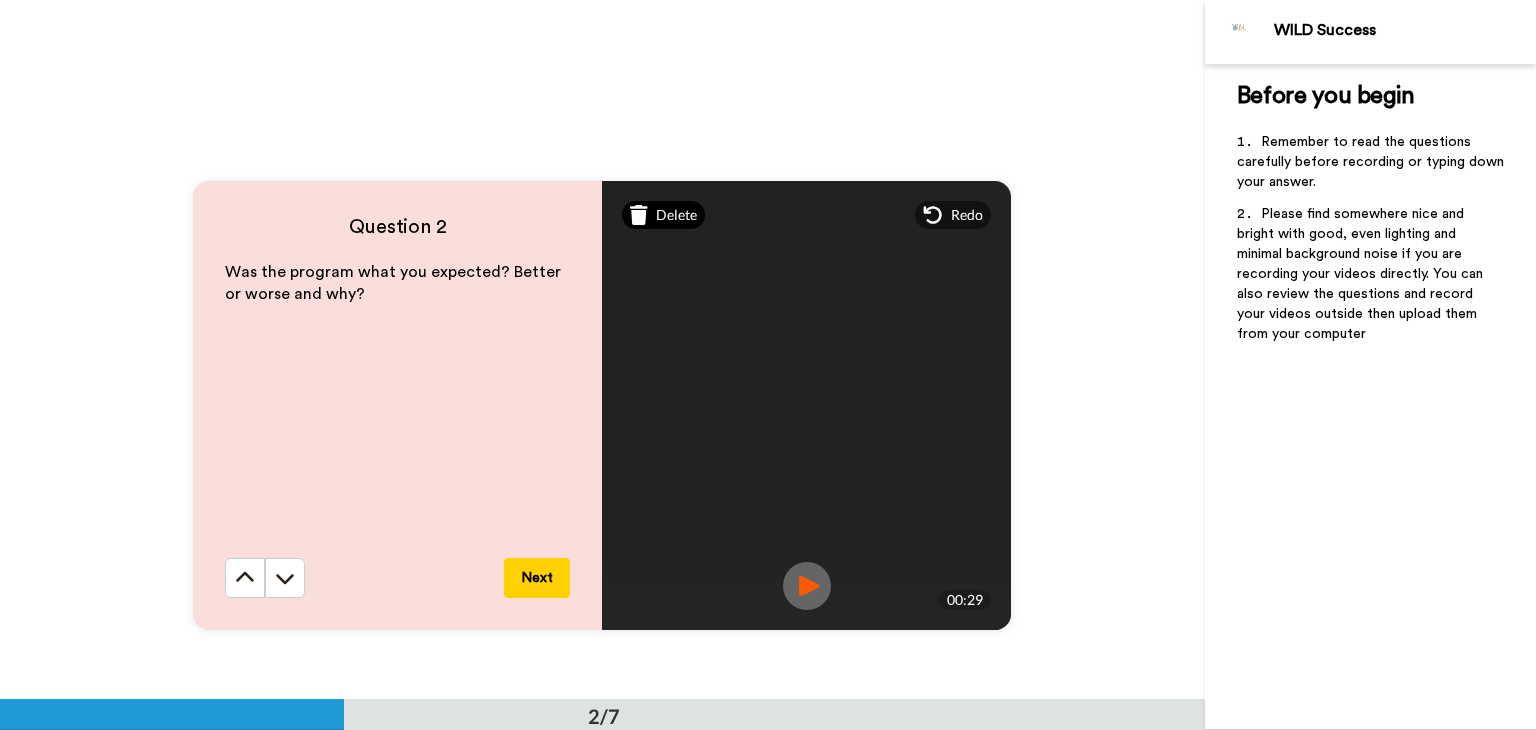 click on "Delete" at bounding box center (676, 215) 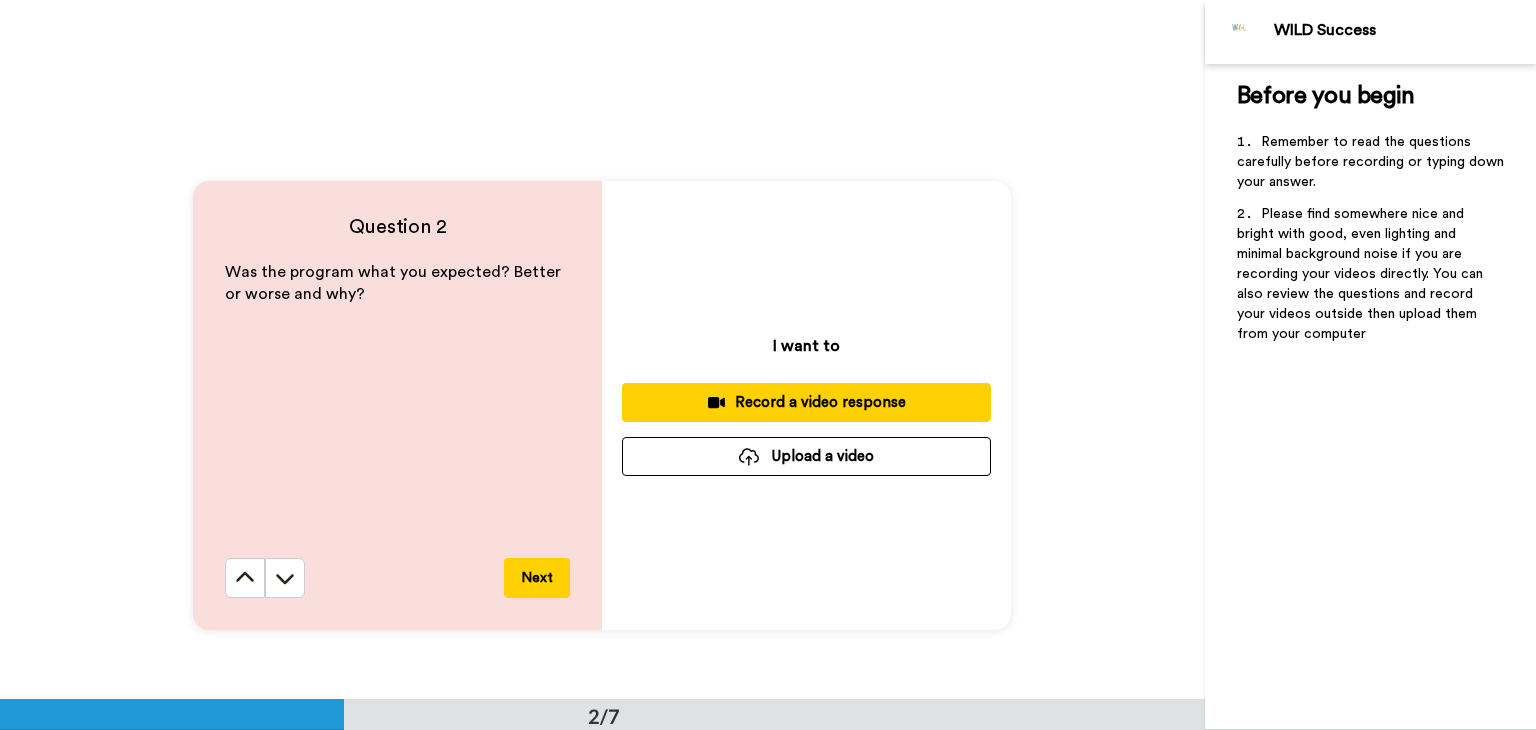 click on "Record a video response" at bounding box center (806, 402) 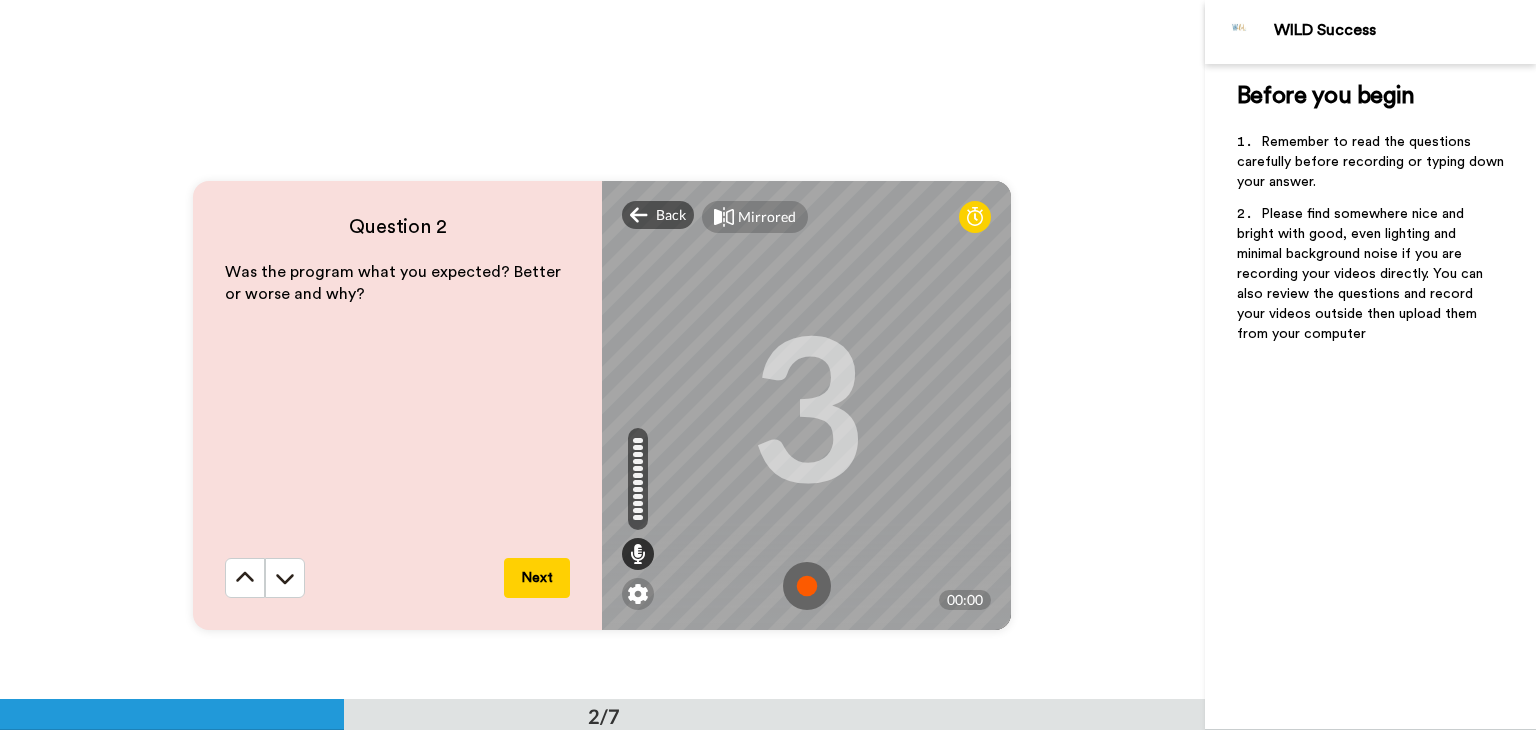 click at bounding box center [807, 586] 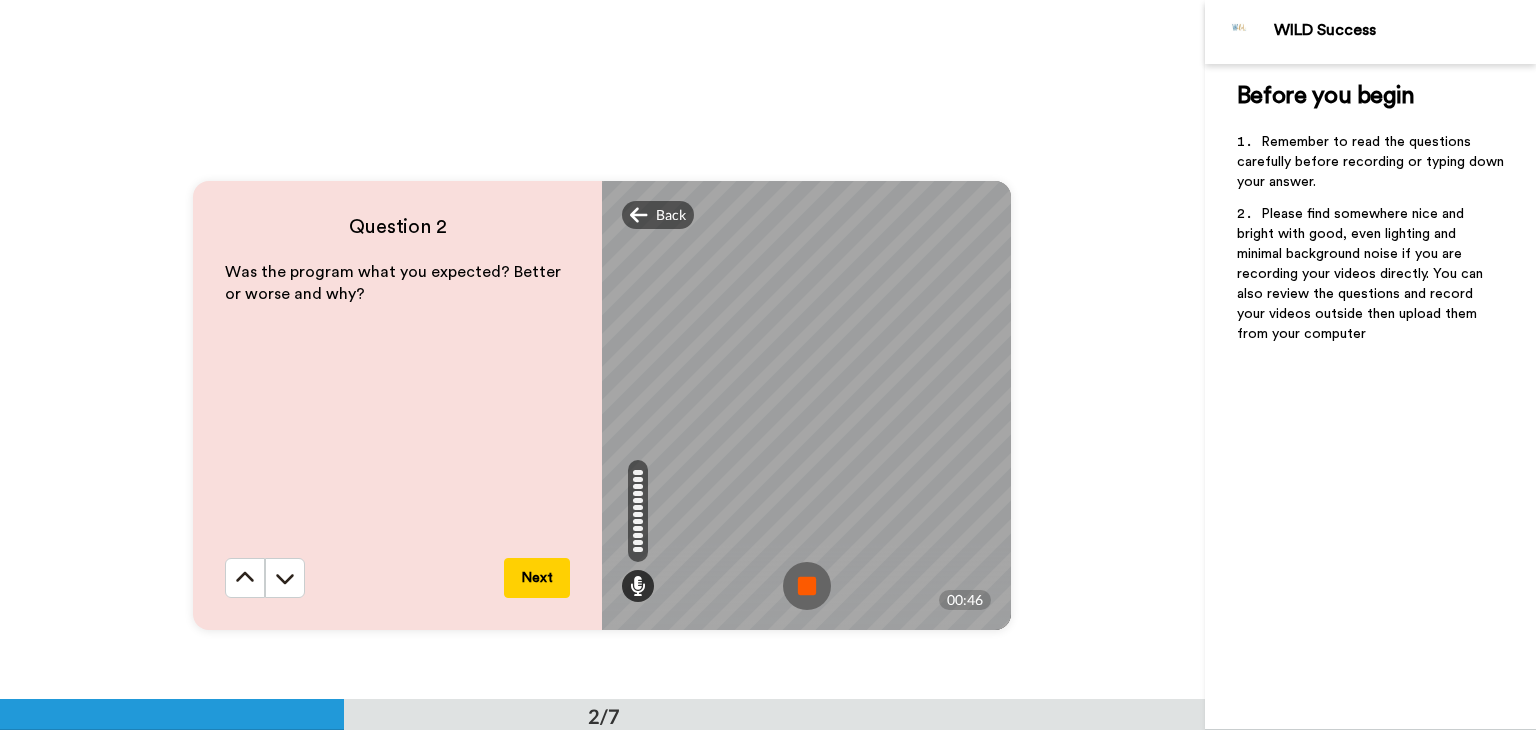 click at bounding box center [807, 586] 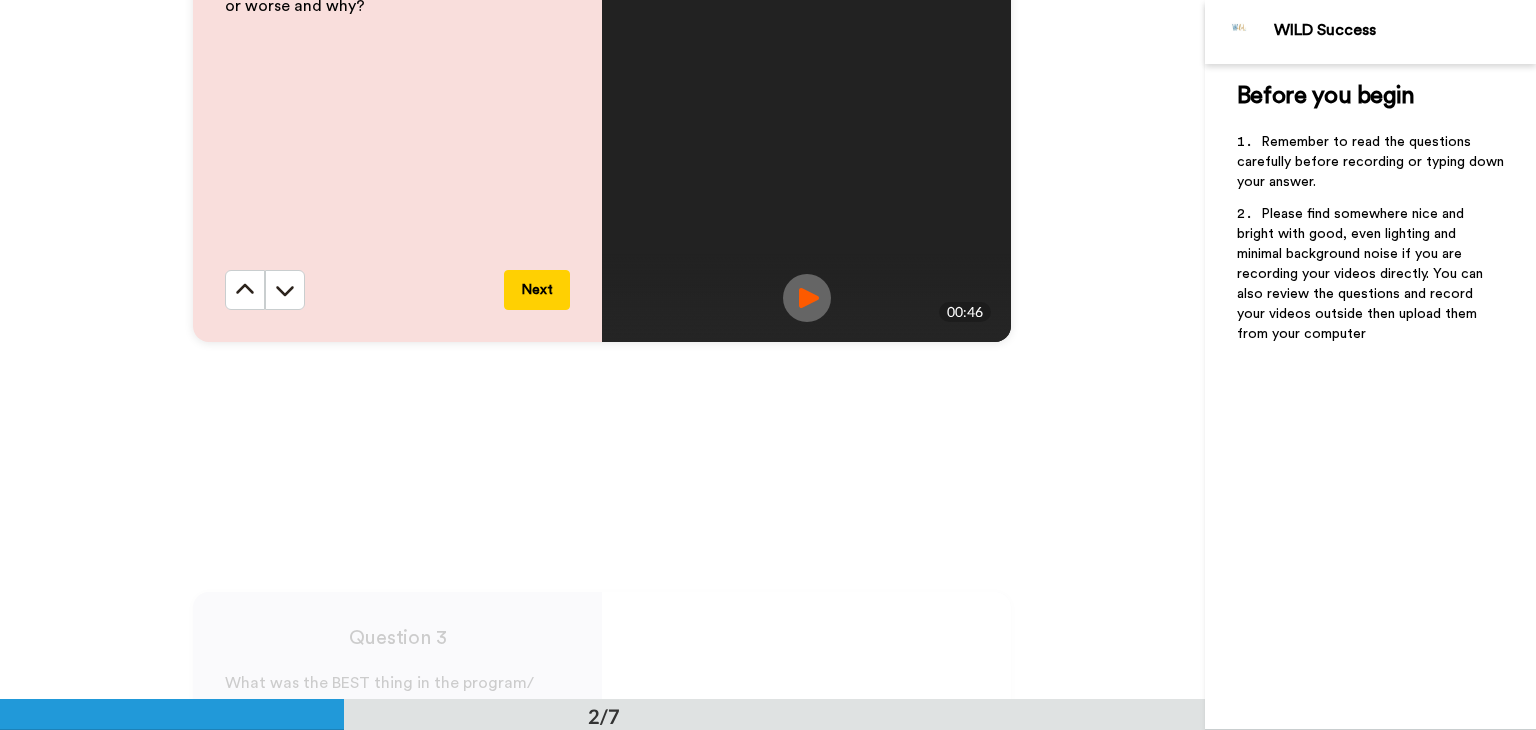 scroll, scrollTop: 715, scrollLeft: 0, axis: vertical 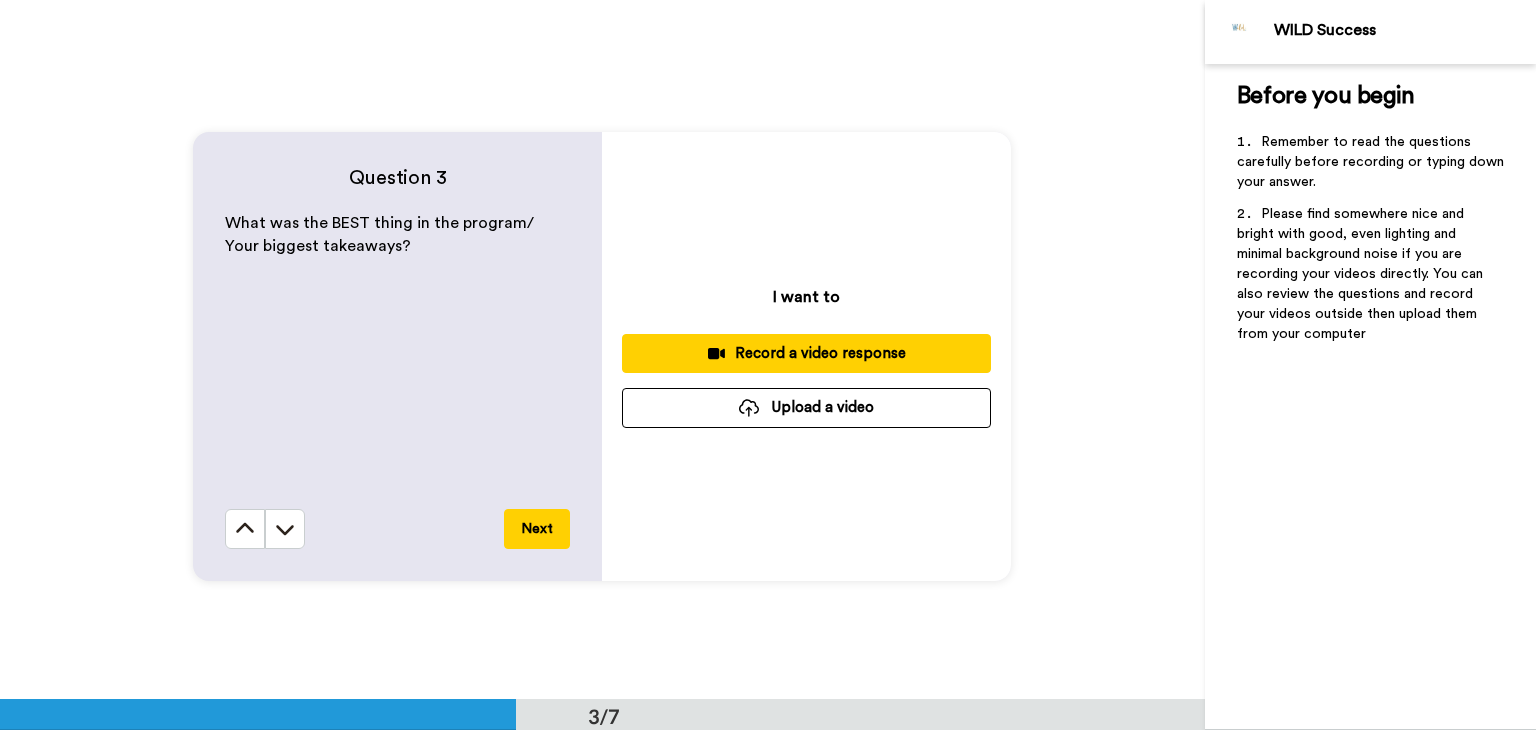 click on "Record a video response" at bounding box center (806, 353) 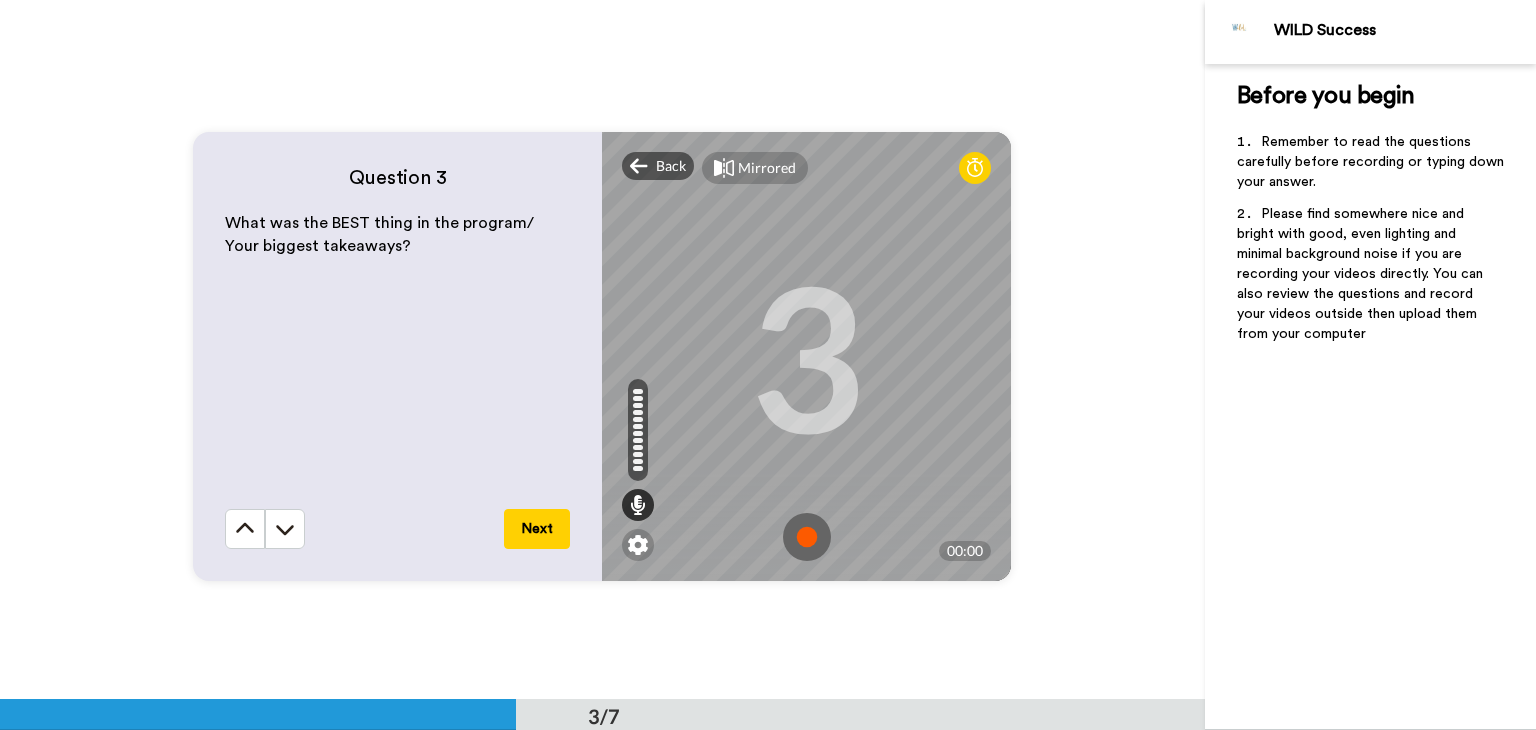 click at bounding box center (807, 537) 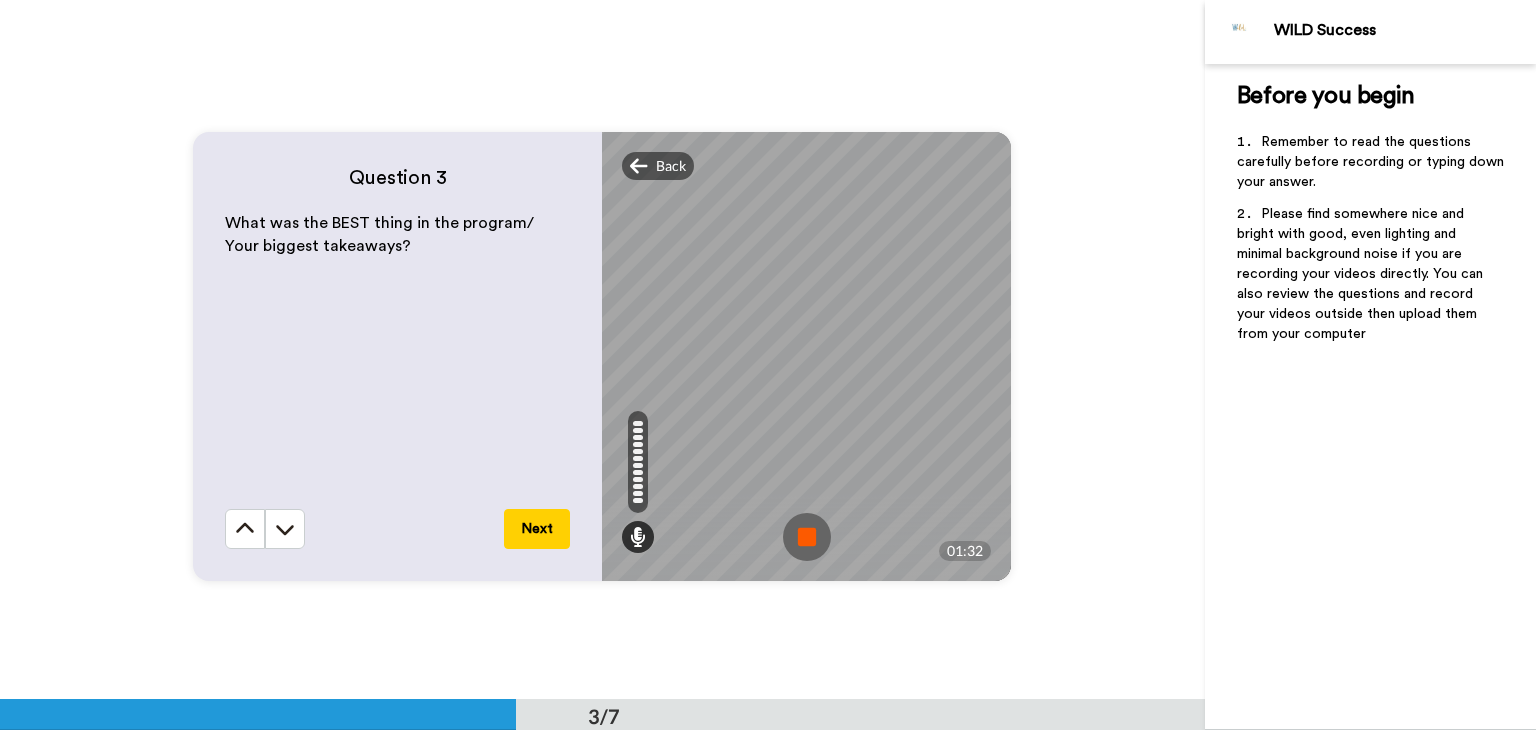 click at bounding box center (807, 537) 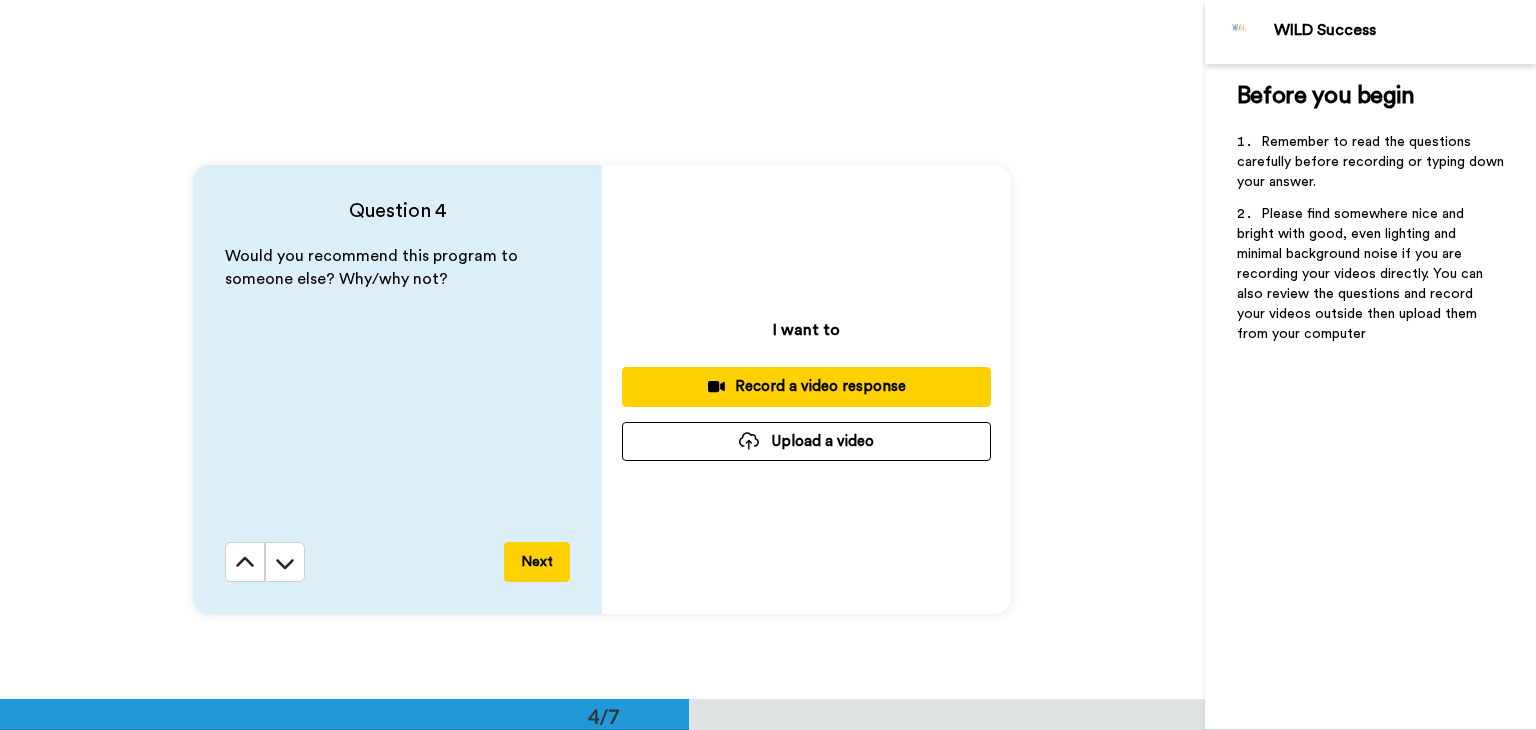 scroll, scrollTop: 2056, scrollLeft: 0, axis: vertical 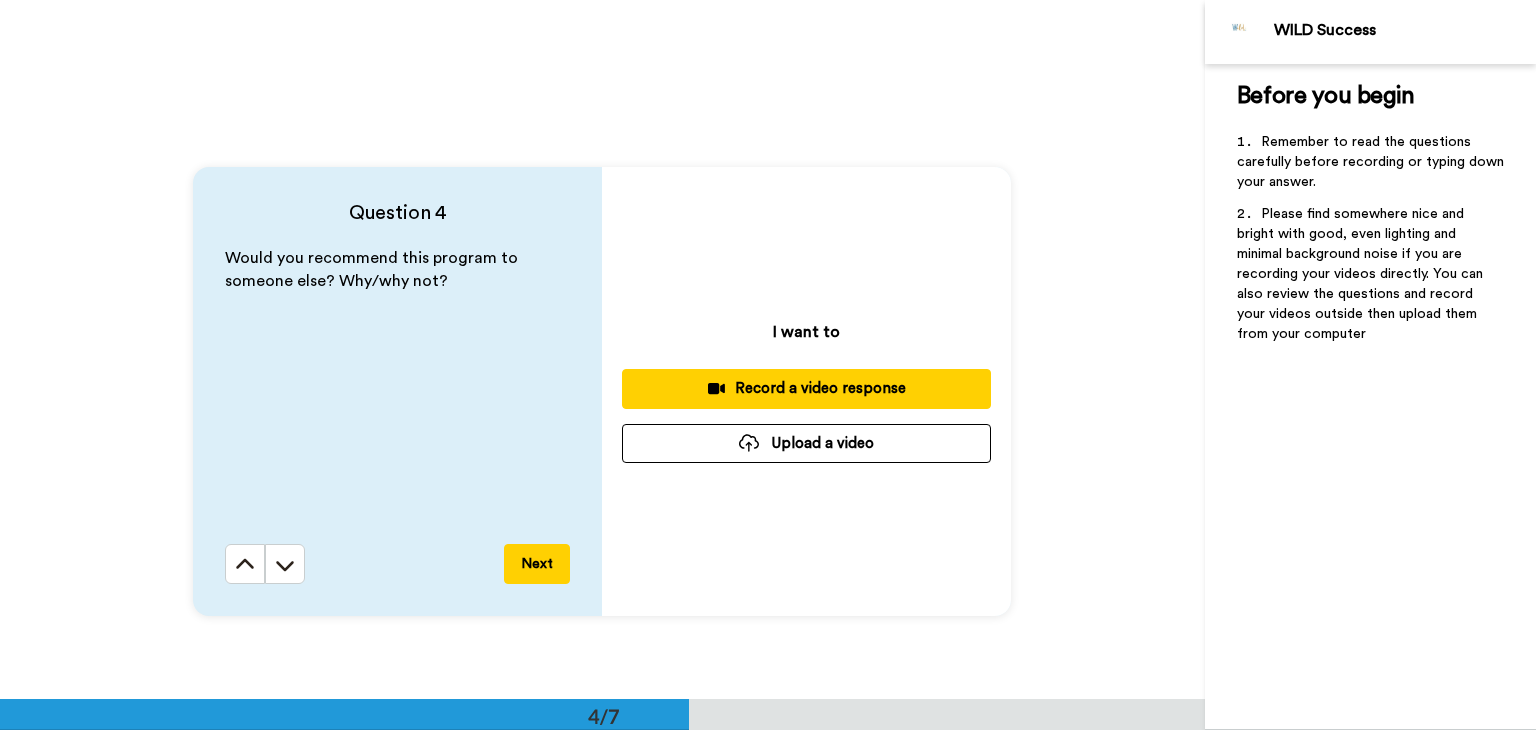 click on "Record a video response" at bounding box center (806, 388) 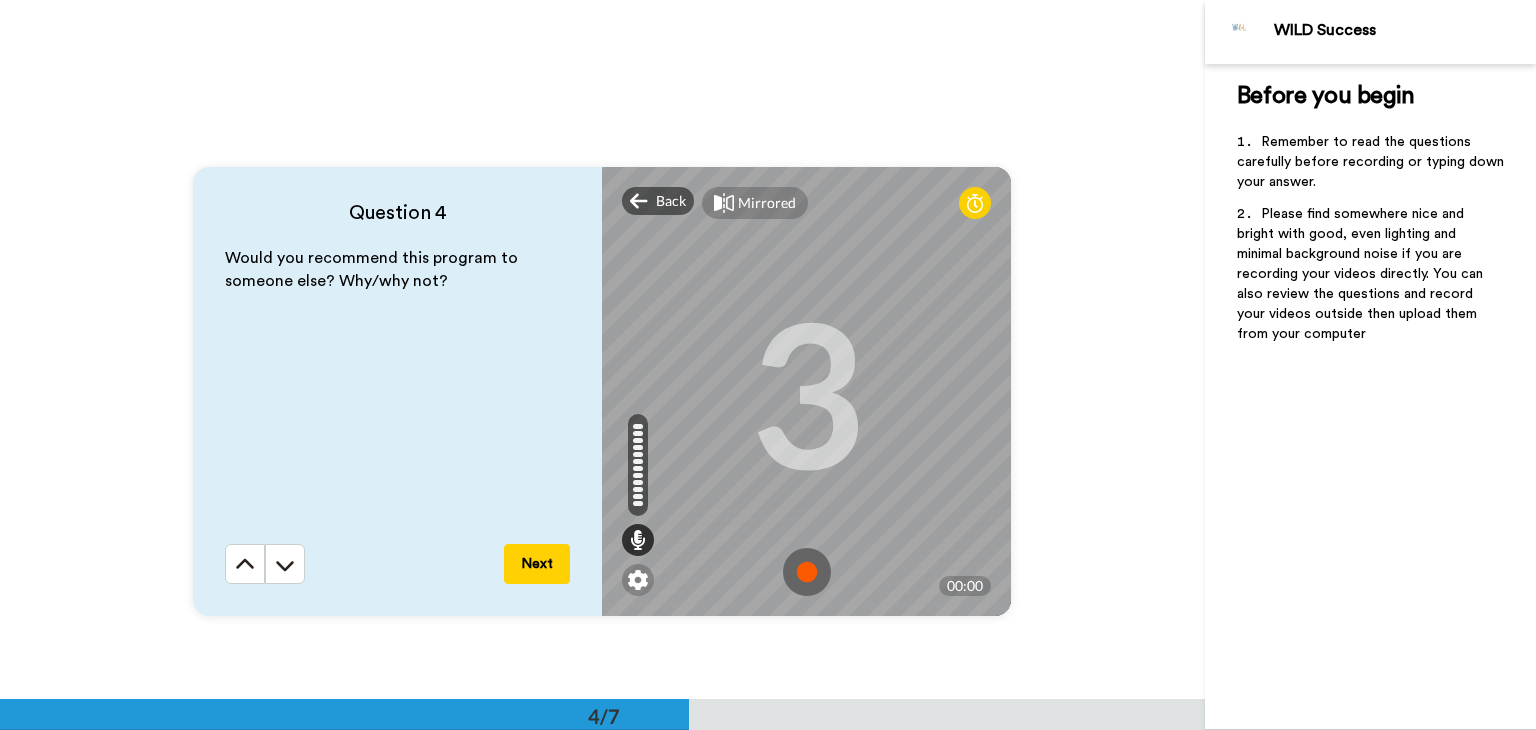 click at bounding box center [807, 572] 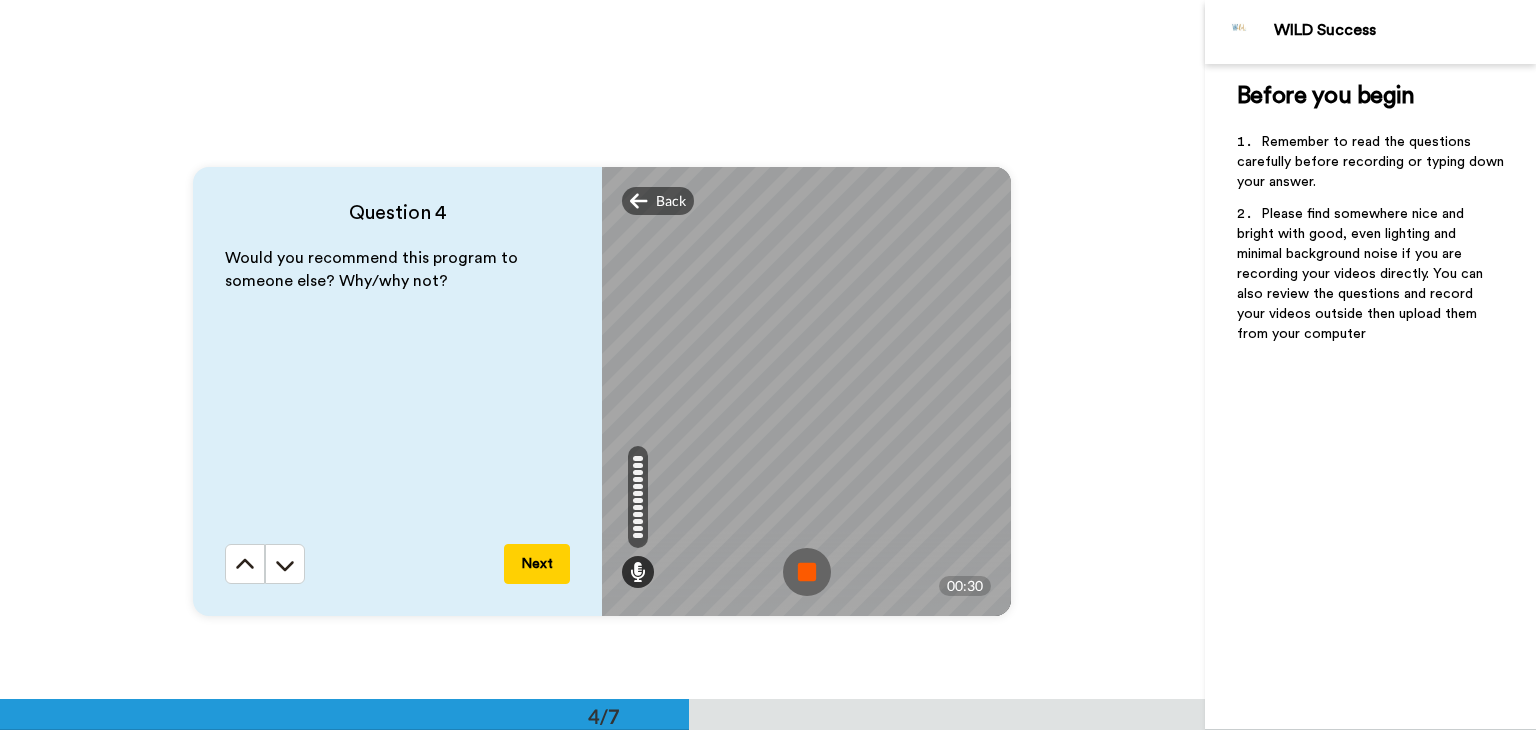 click at bounding box center (807, 572) 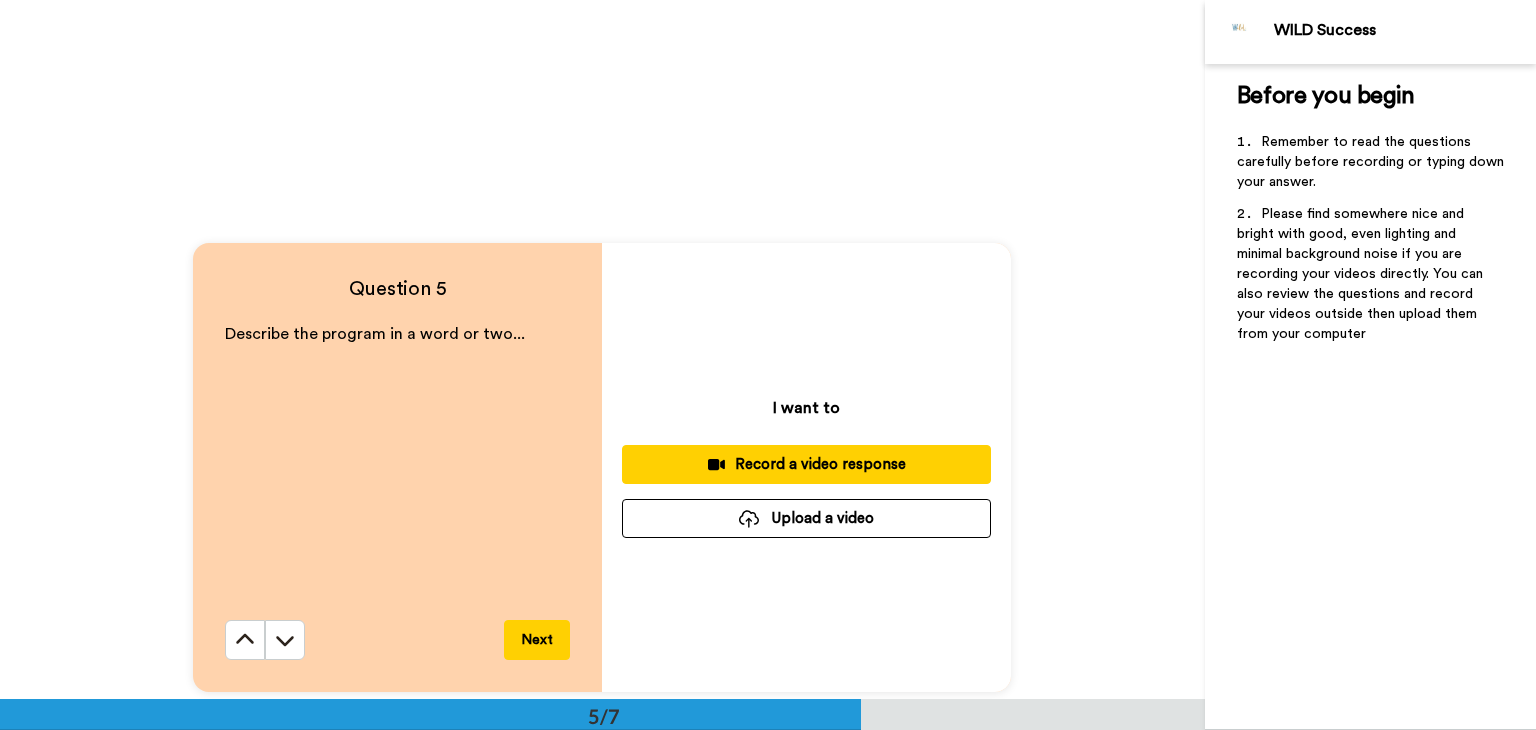 scroll, scrollTop: 2688, scrollLeft: 0, axis: vertical 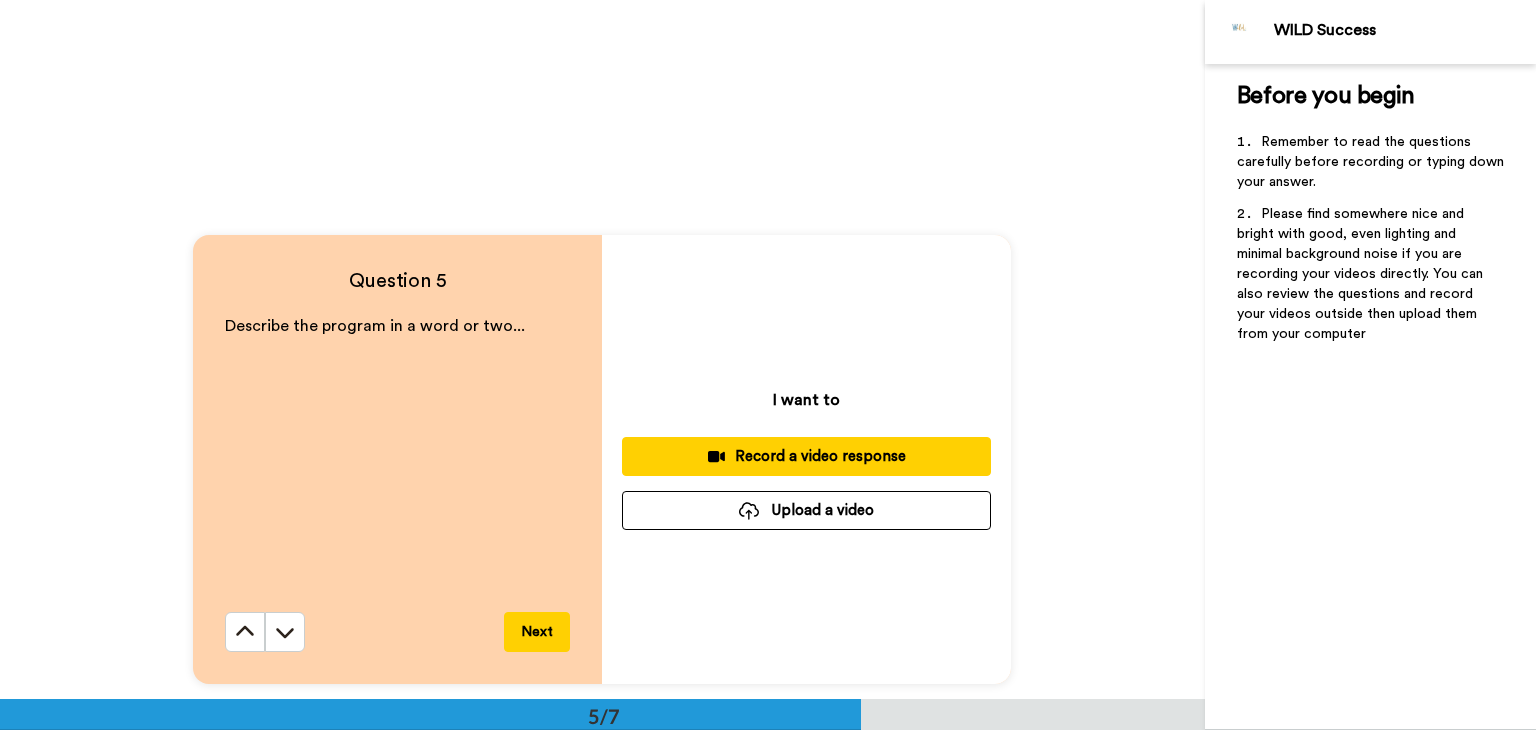 click on "Record a video response" at bounding box center [806, 456] 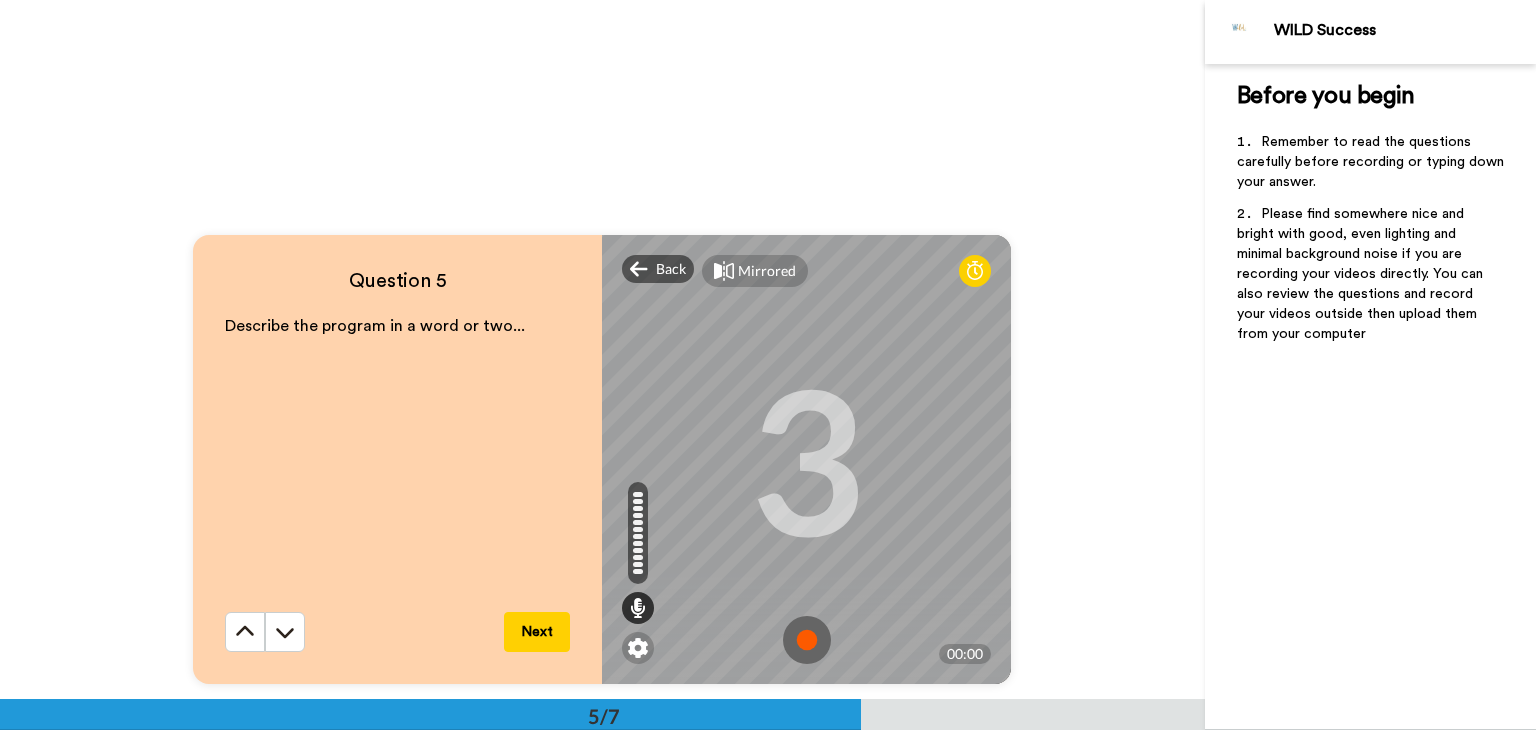 click at bounding box center (807, 640) 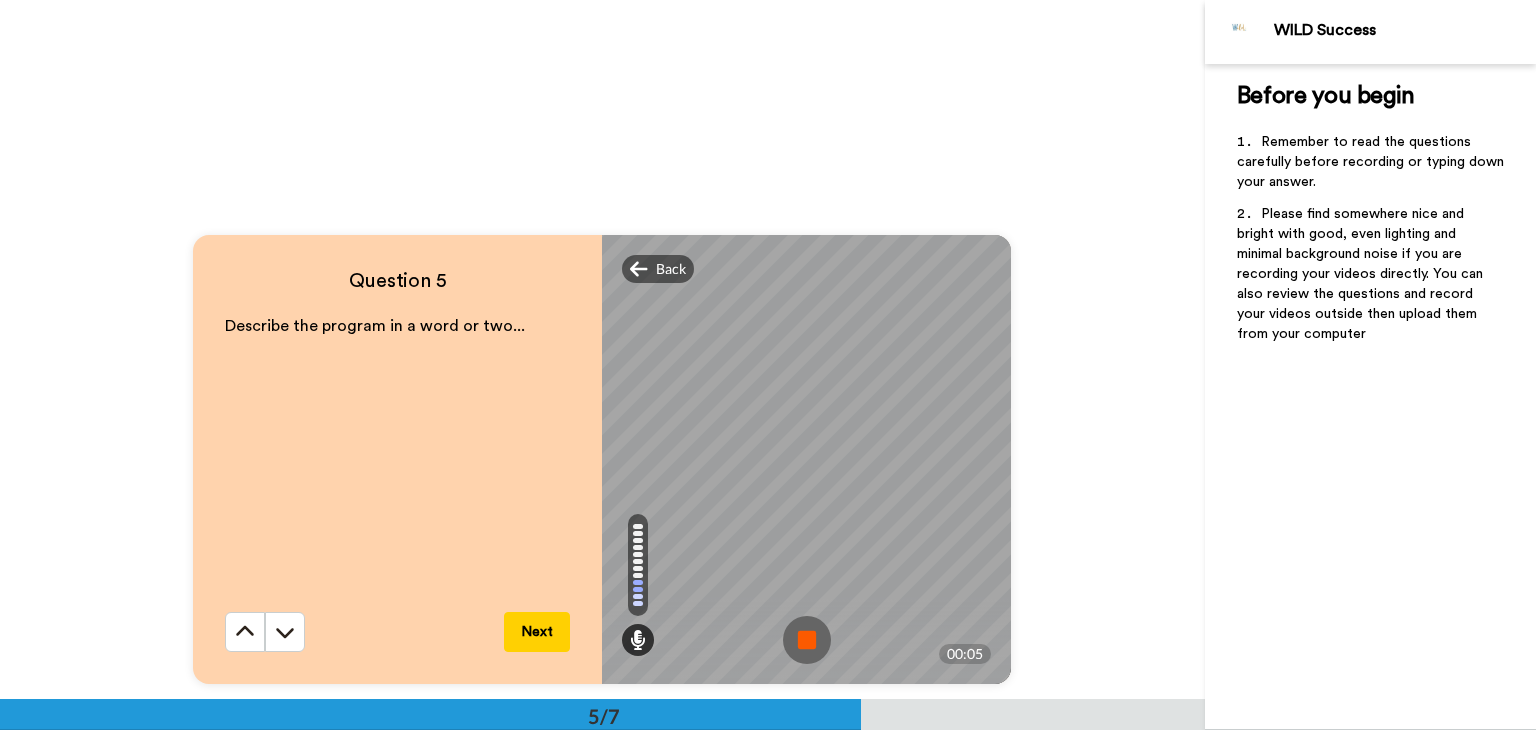 click at bounding box center [807, 640] 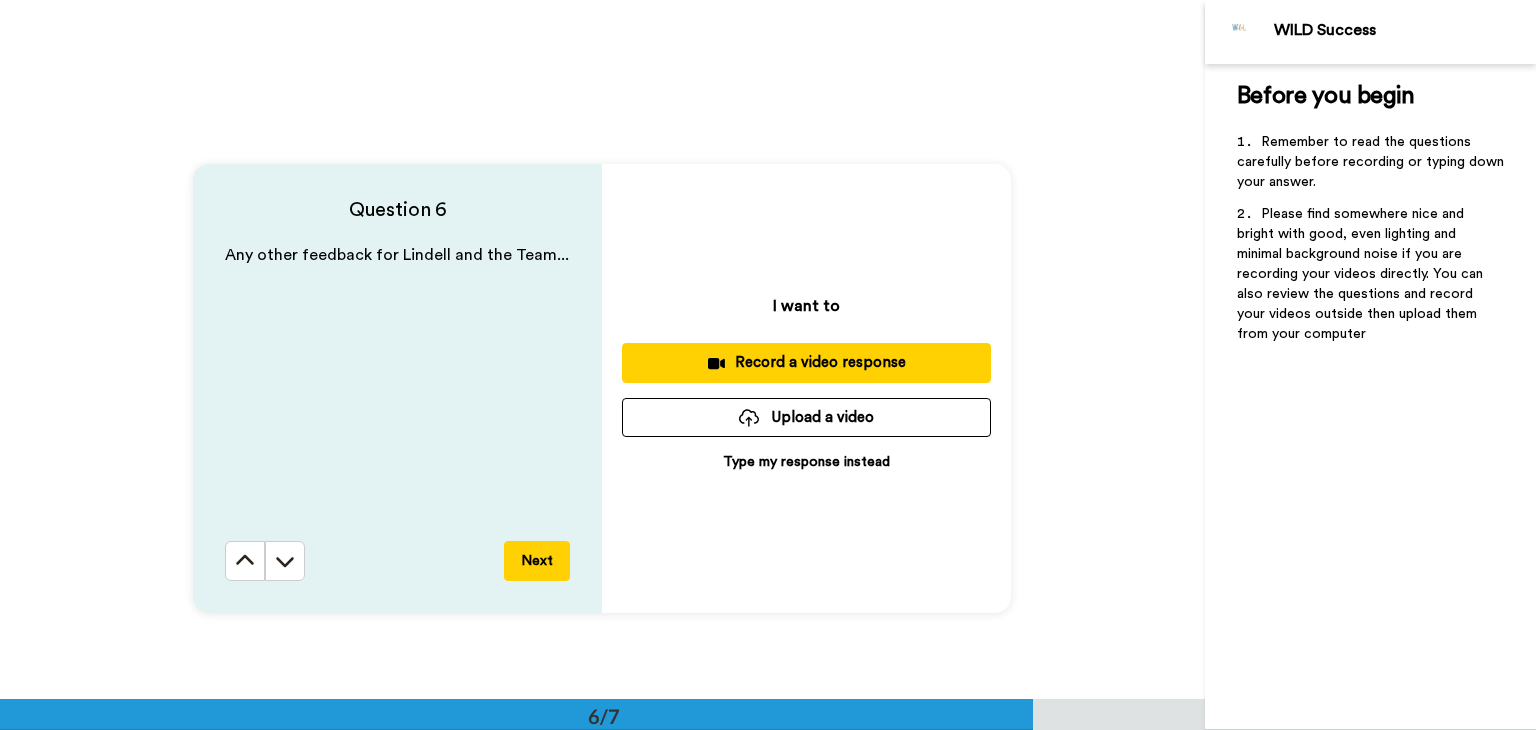 scroll, scrollTop: 3439, scrollLeft: 0, axis: vertical 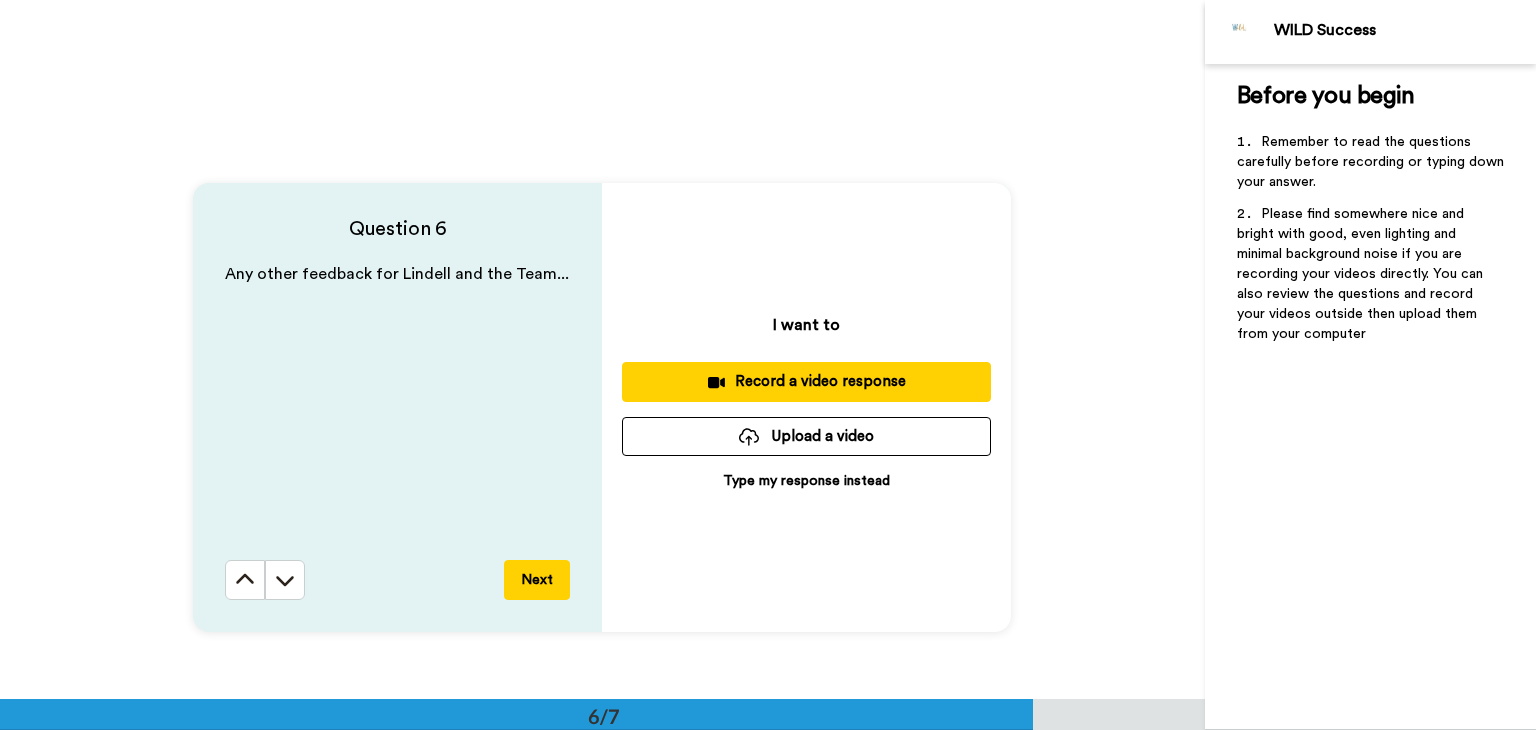 click on "Record a video response" at bounding box center (806, 381) 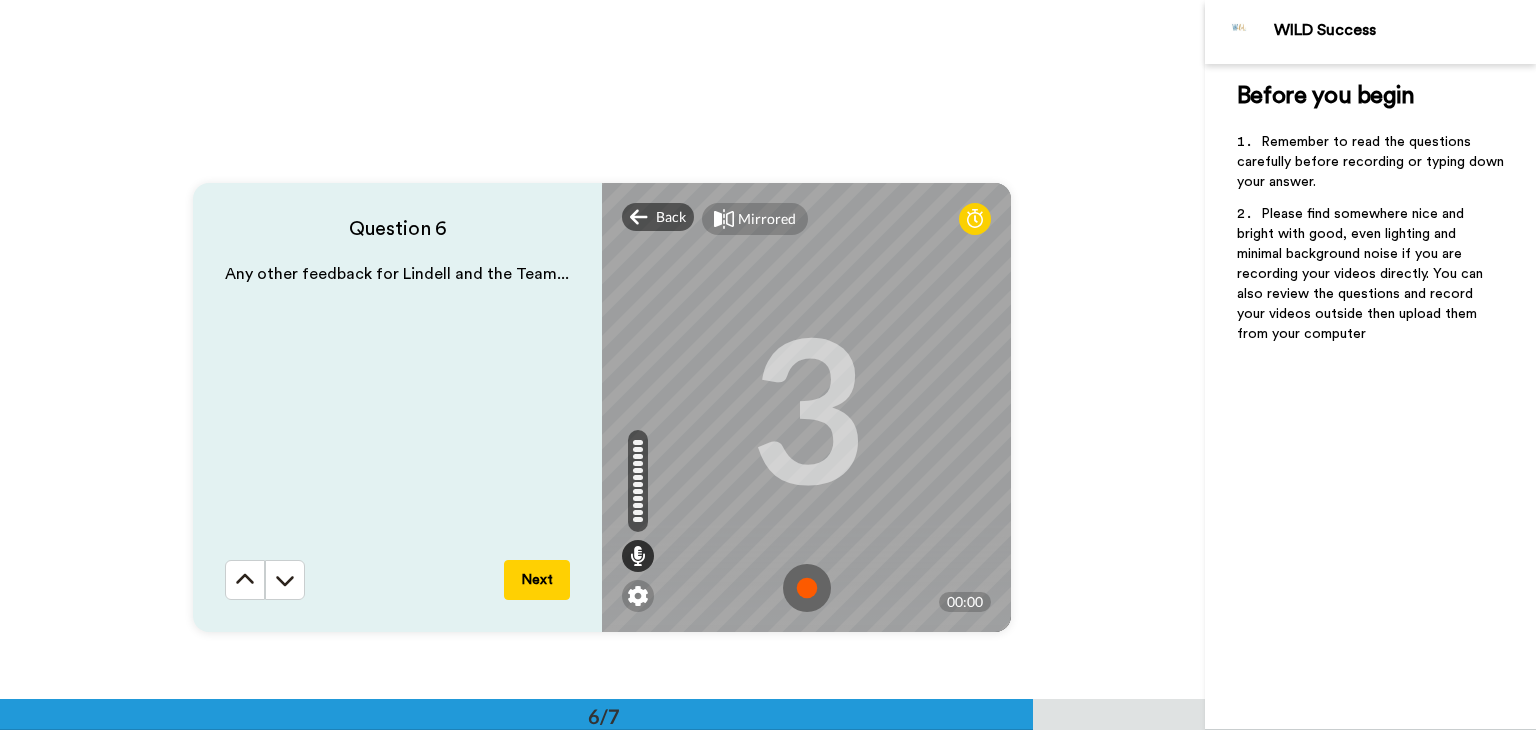 click at bounding box center [807, 588] 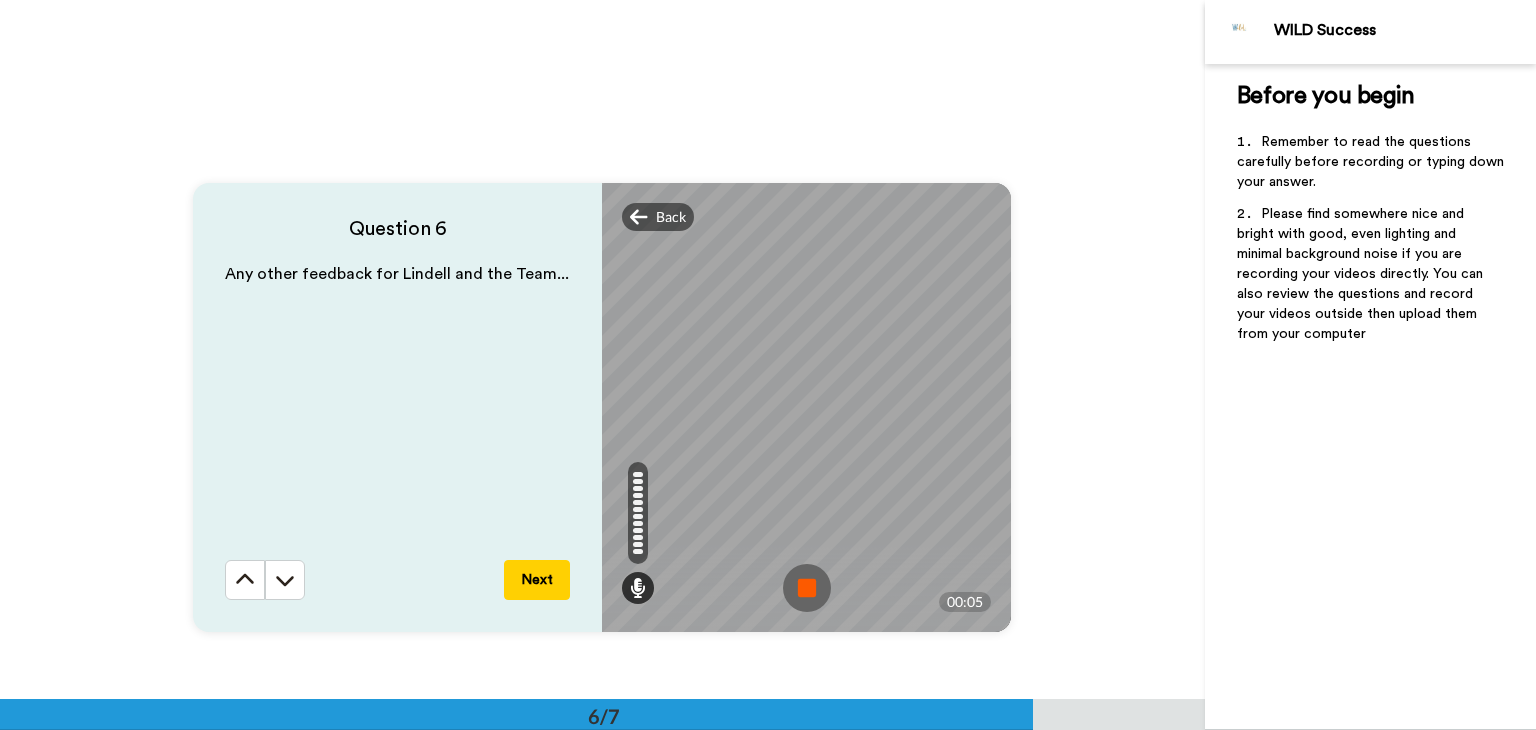 click at bounding box center [807, 588] 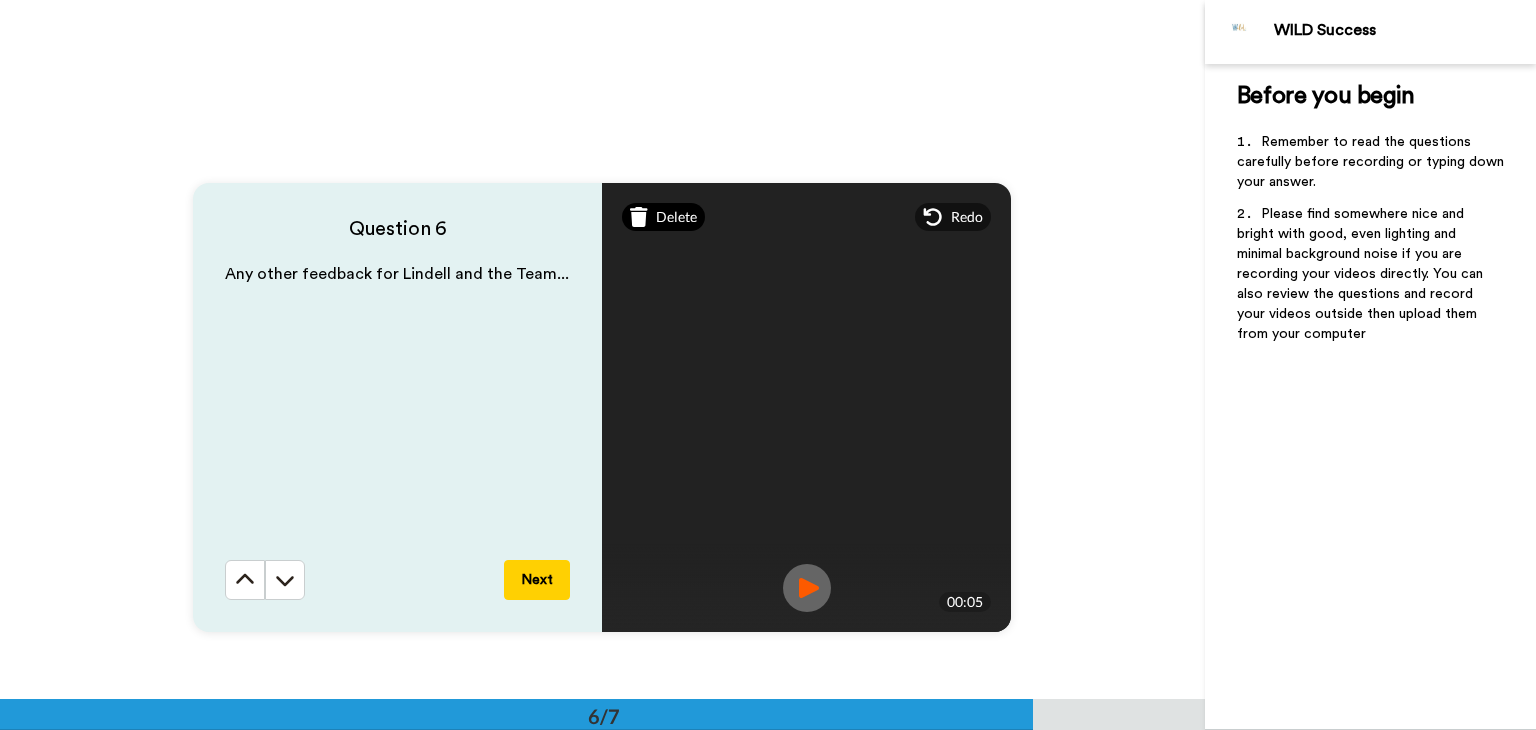 click on "Delete" at bounding box center (676, 217) 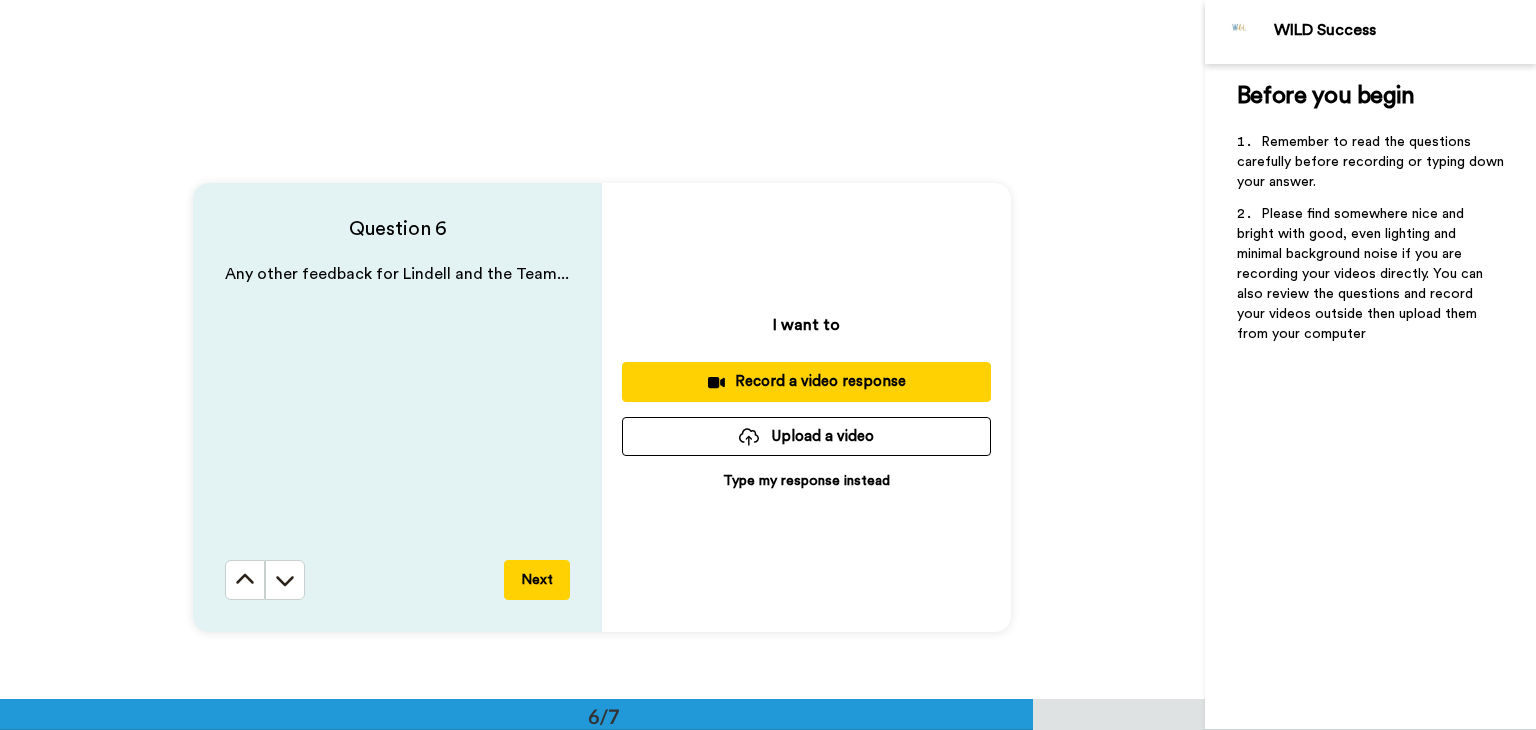 click on "Record a video response" at bounding box center (806, 381) 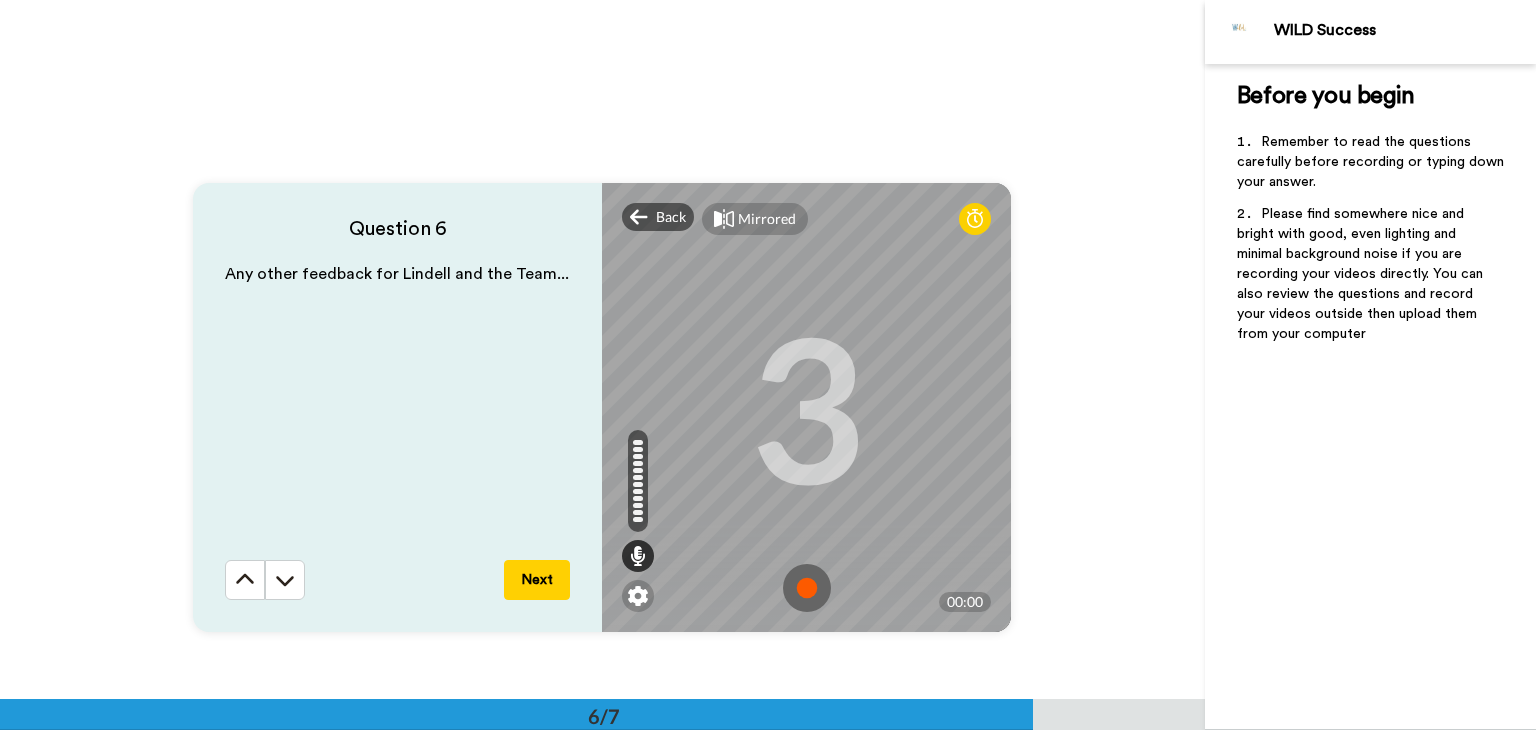 click at bounding box center (807, 588) 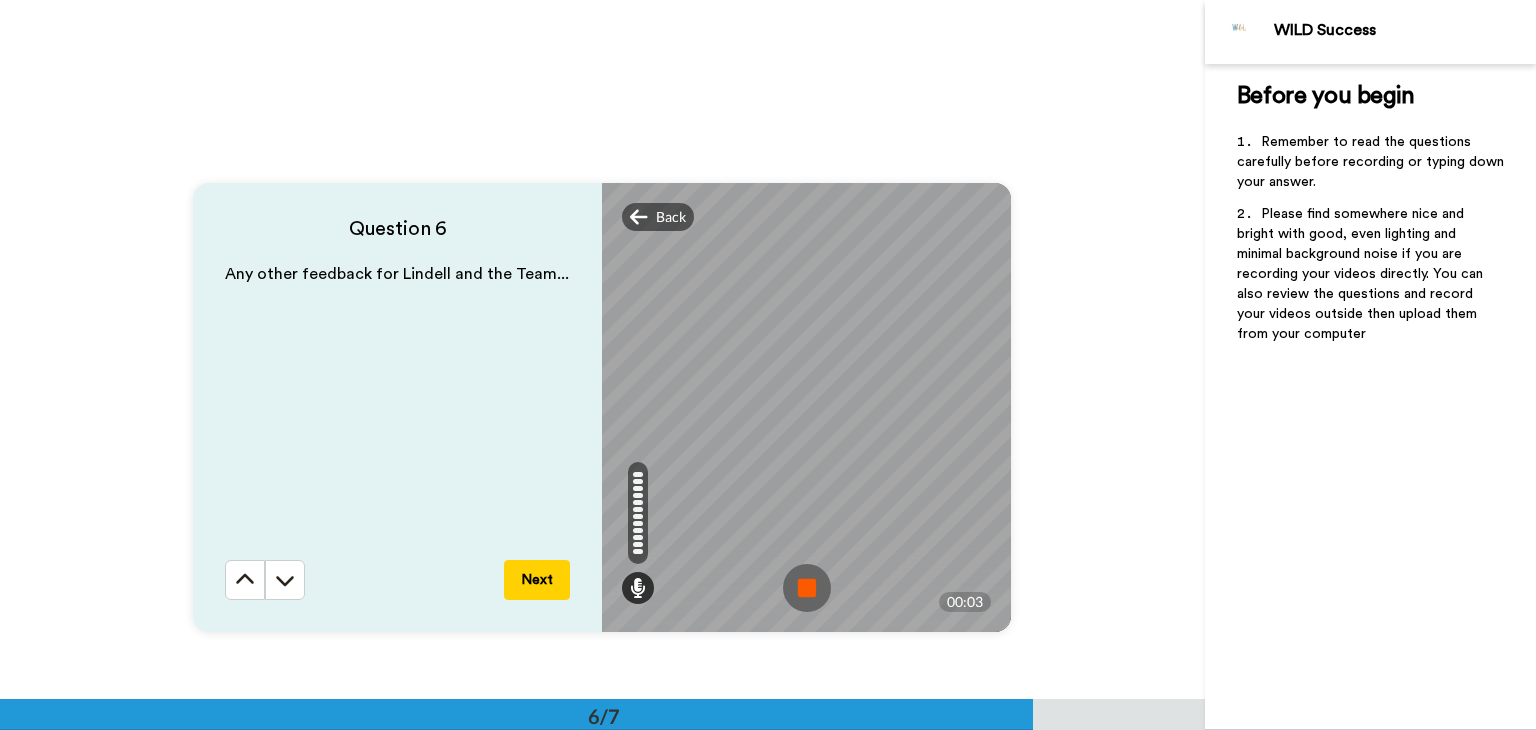 click at bounding box center (807, 588) 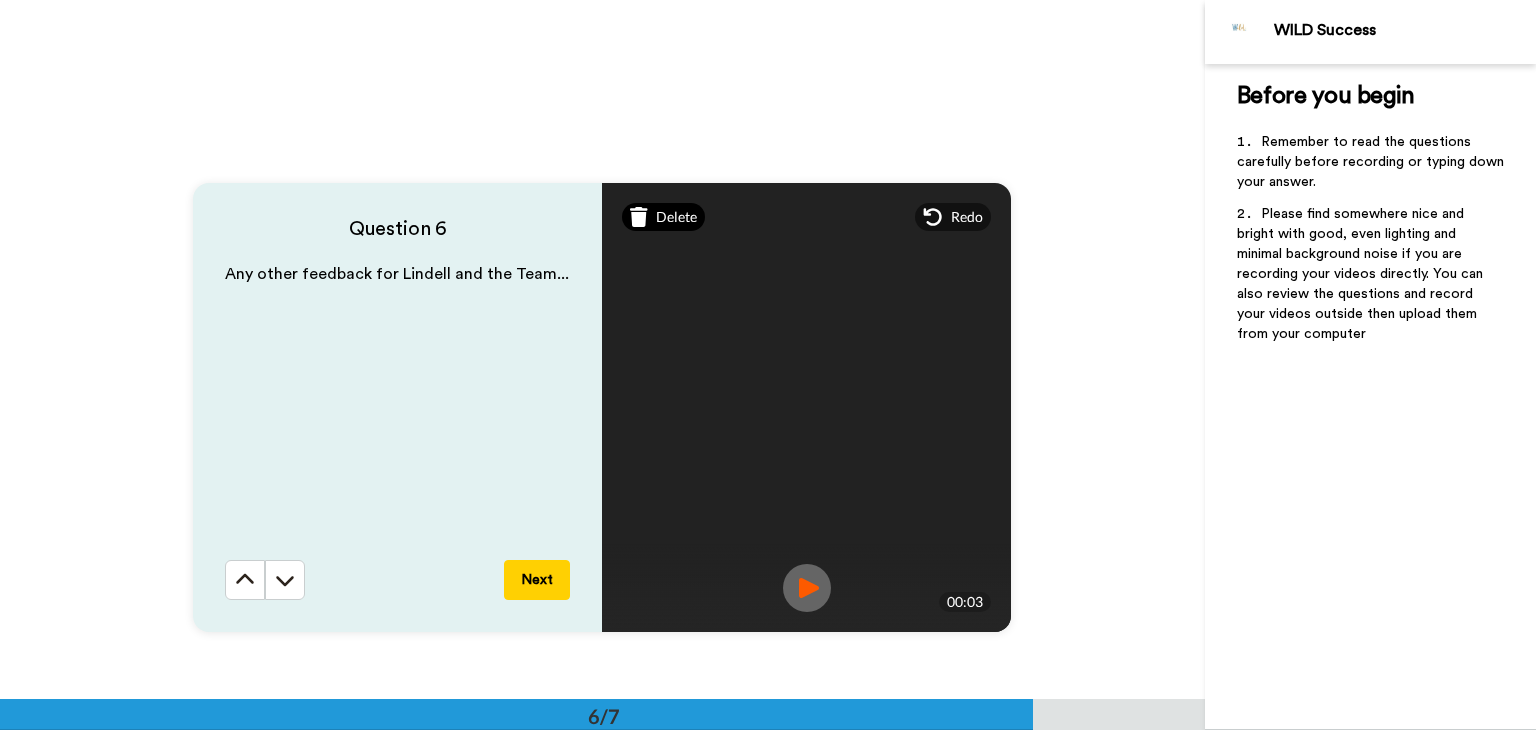click on "Delete" at bounding box center [676, 217] 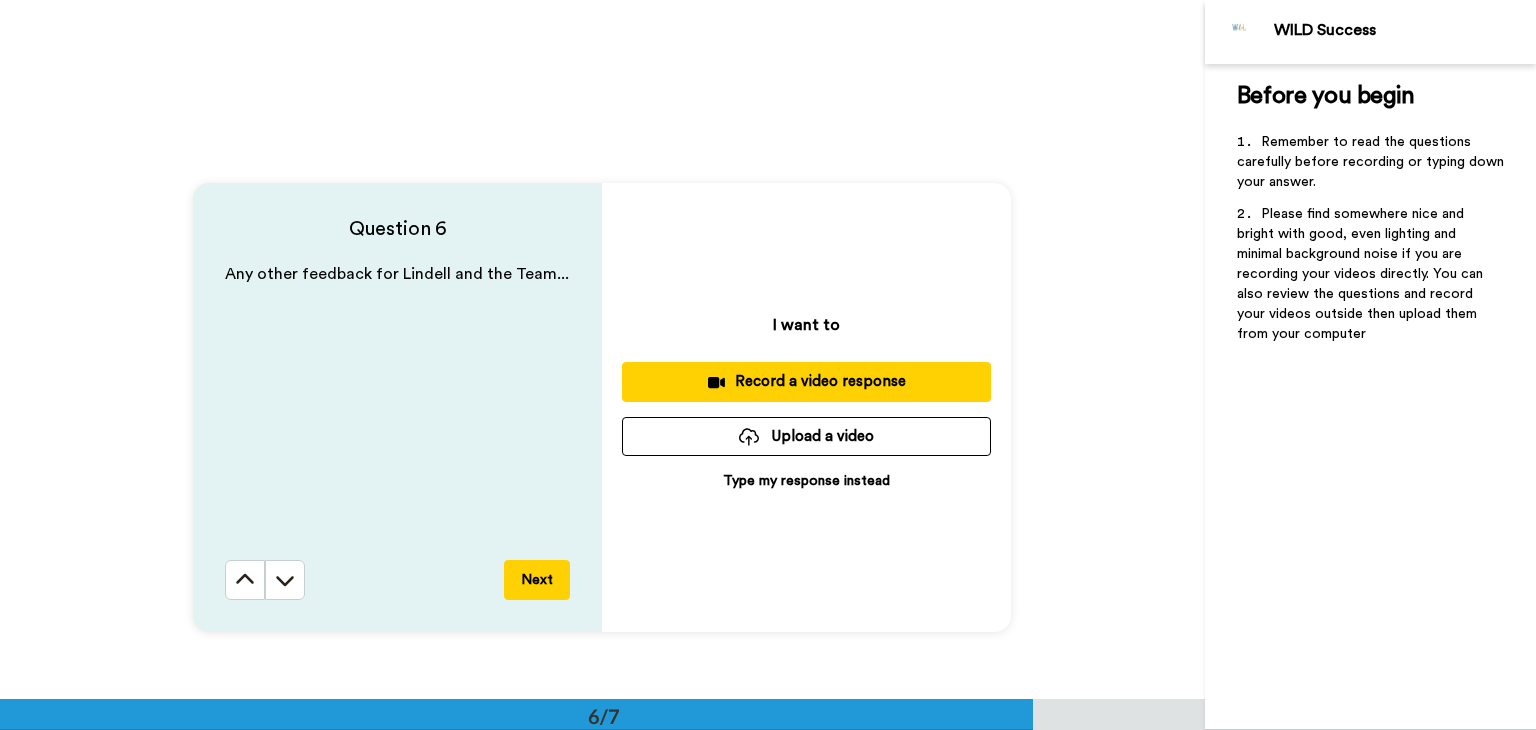 click on "Record a video response" at bounding box center [806, 381] 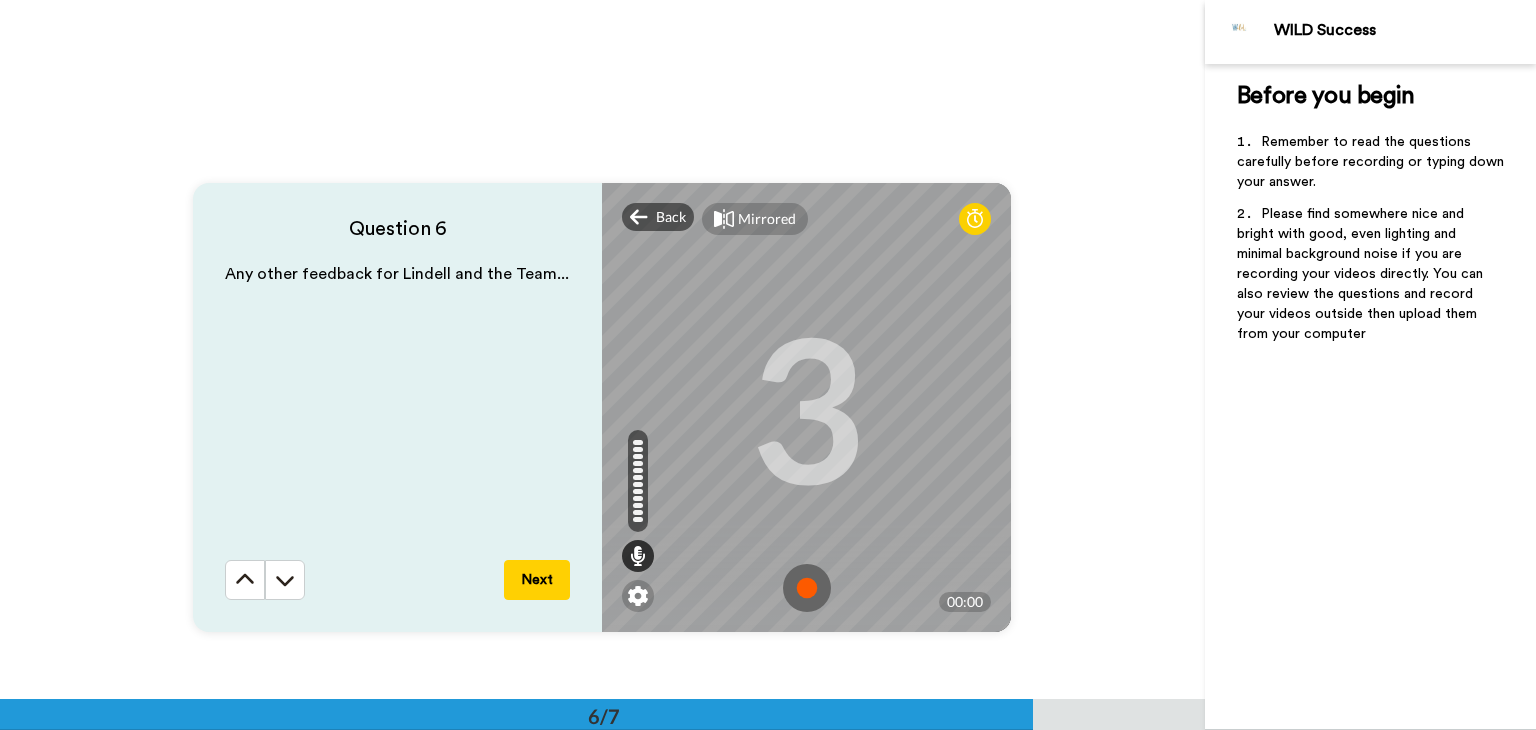 click at bounding box center [807, 588] 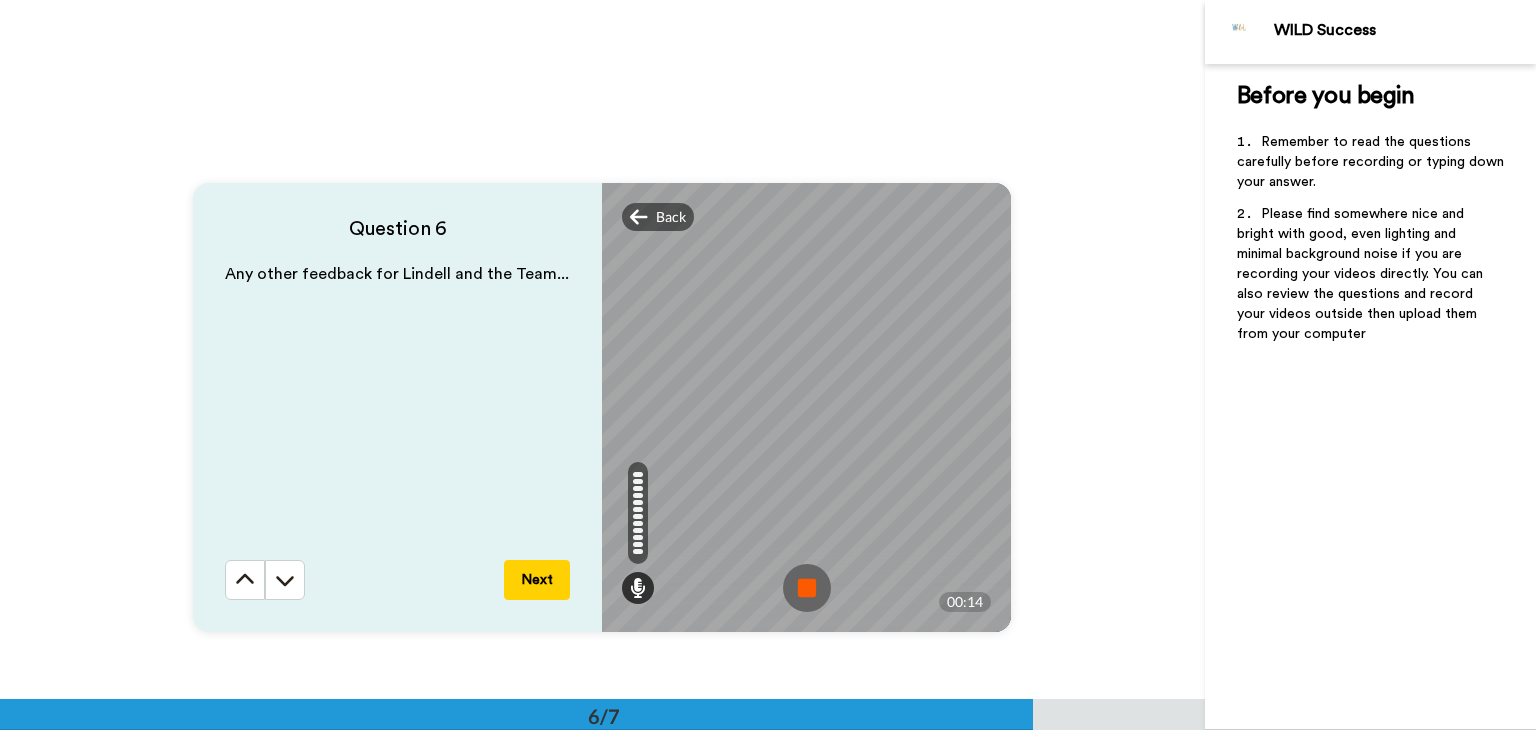 click at bounding box center (807, 588) 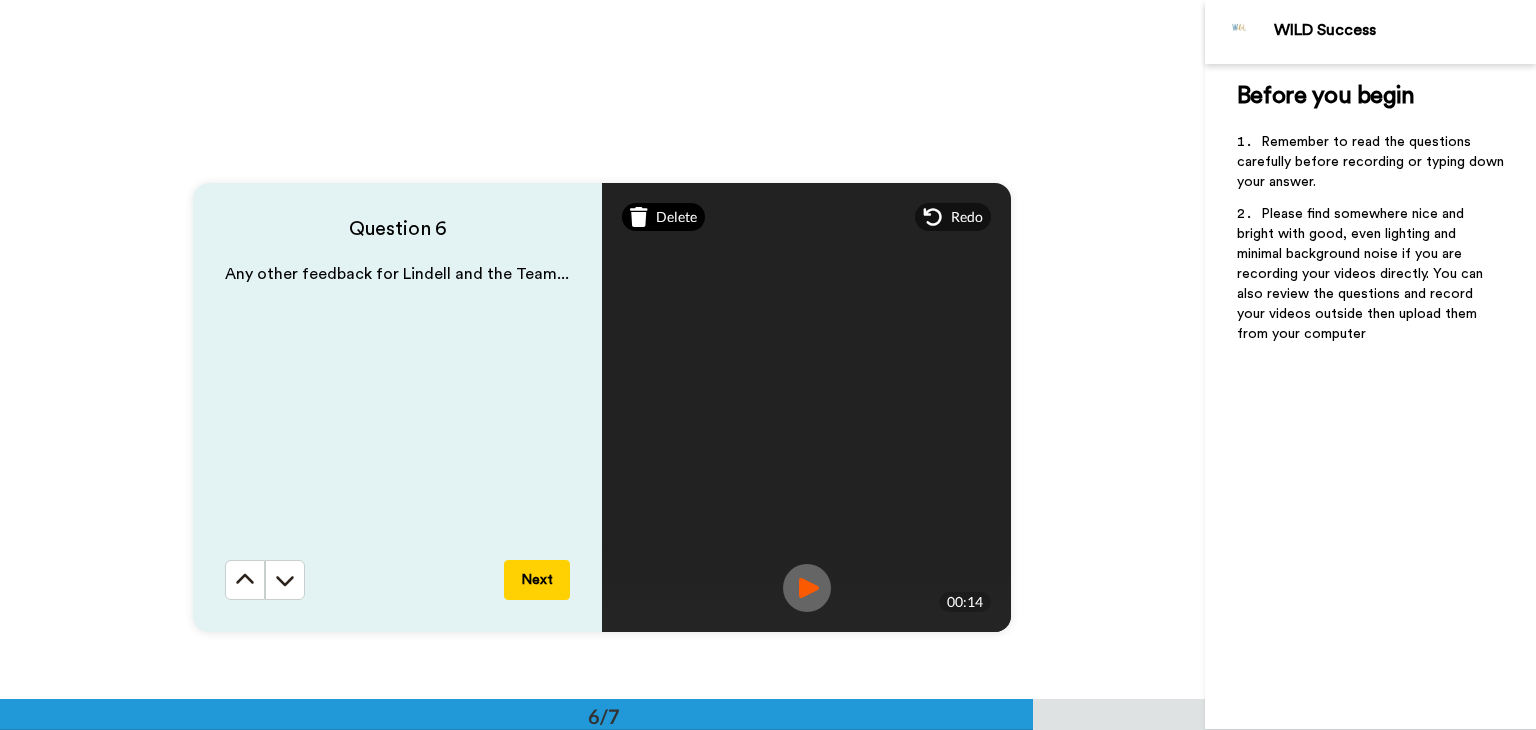click on "Delete" at bounding box center (676, 217) 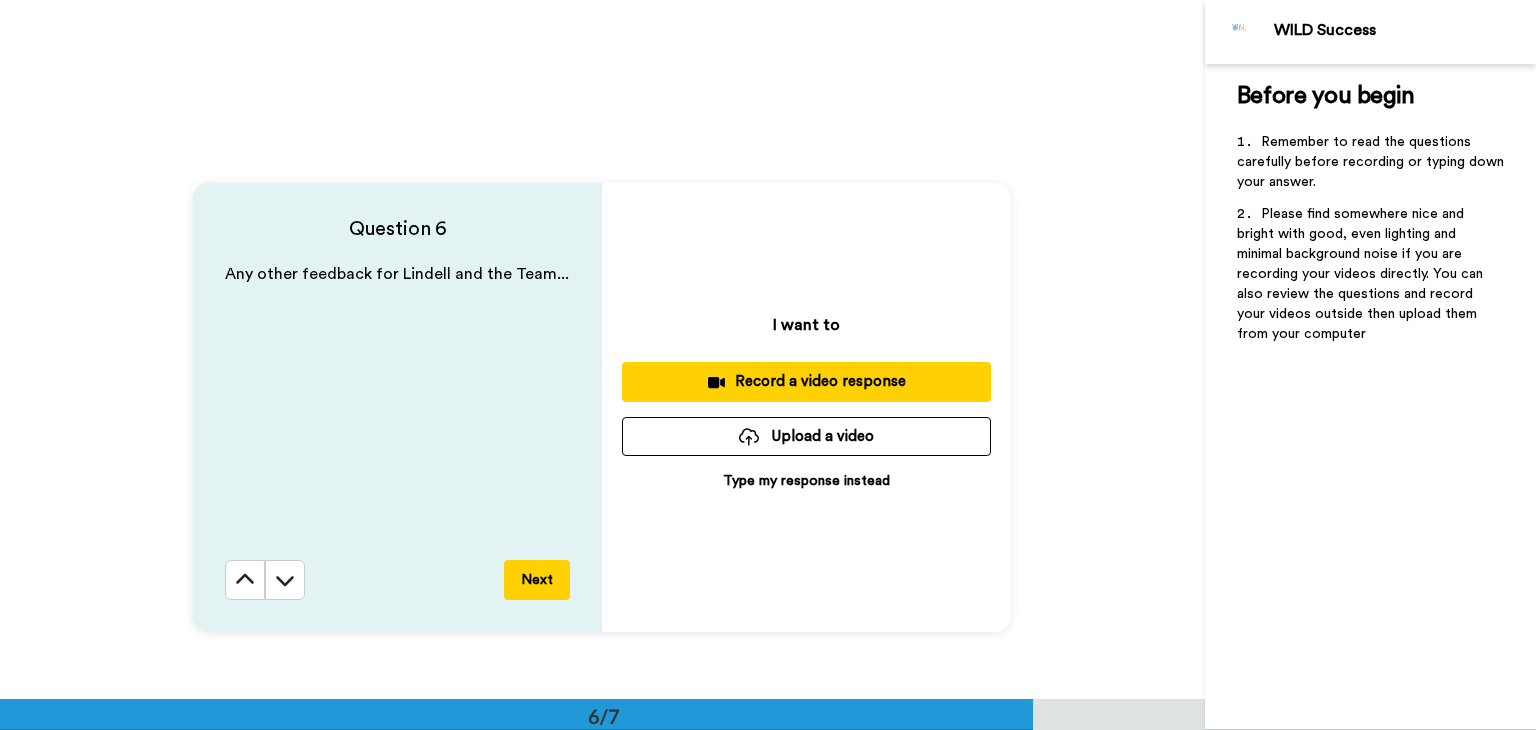 click on "Record a video response" at bounding box center [806, 381] 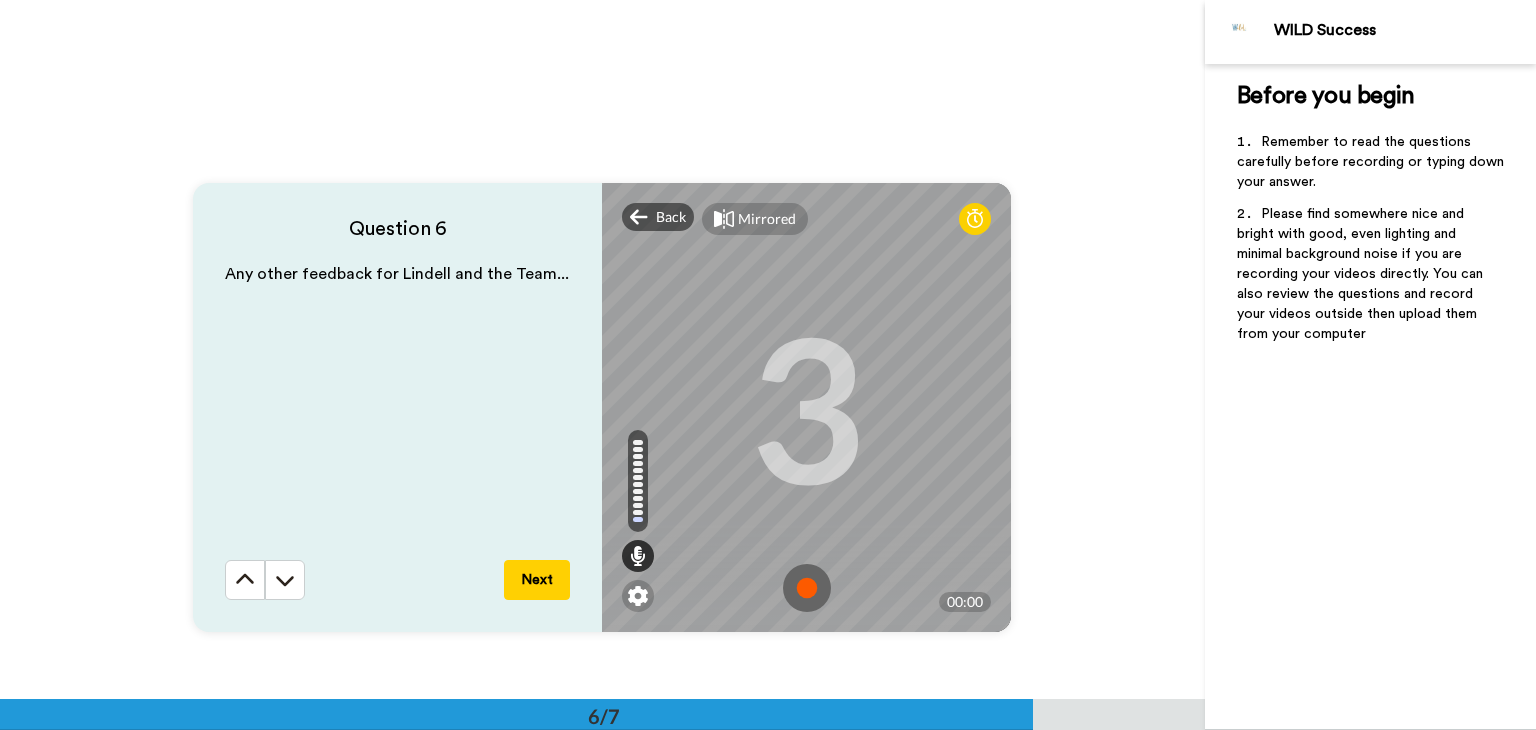 click at bounding box center (807, 588) 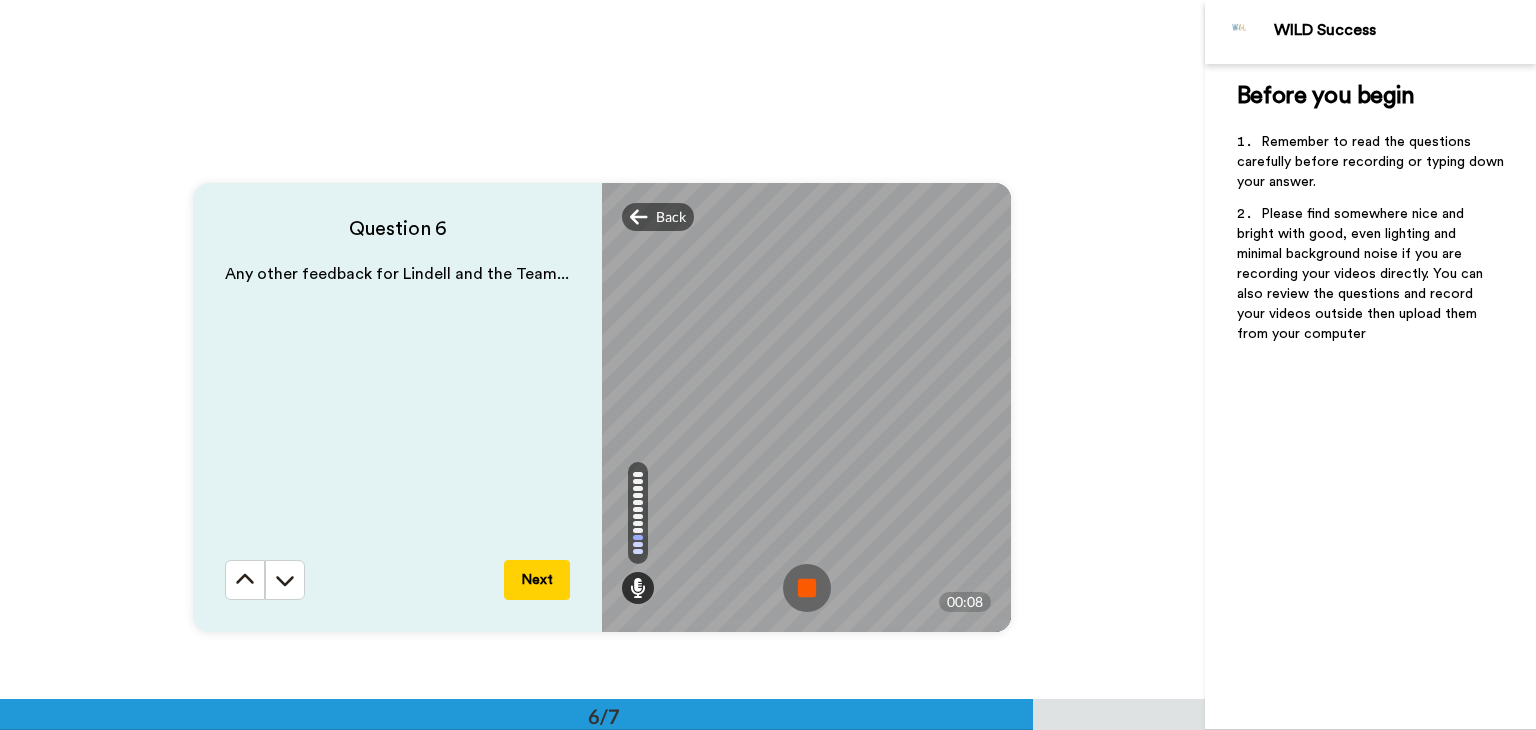 click at bounding box center [807, 588] 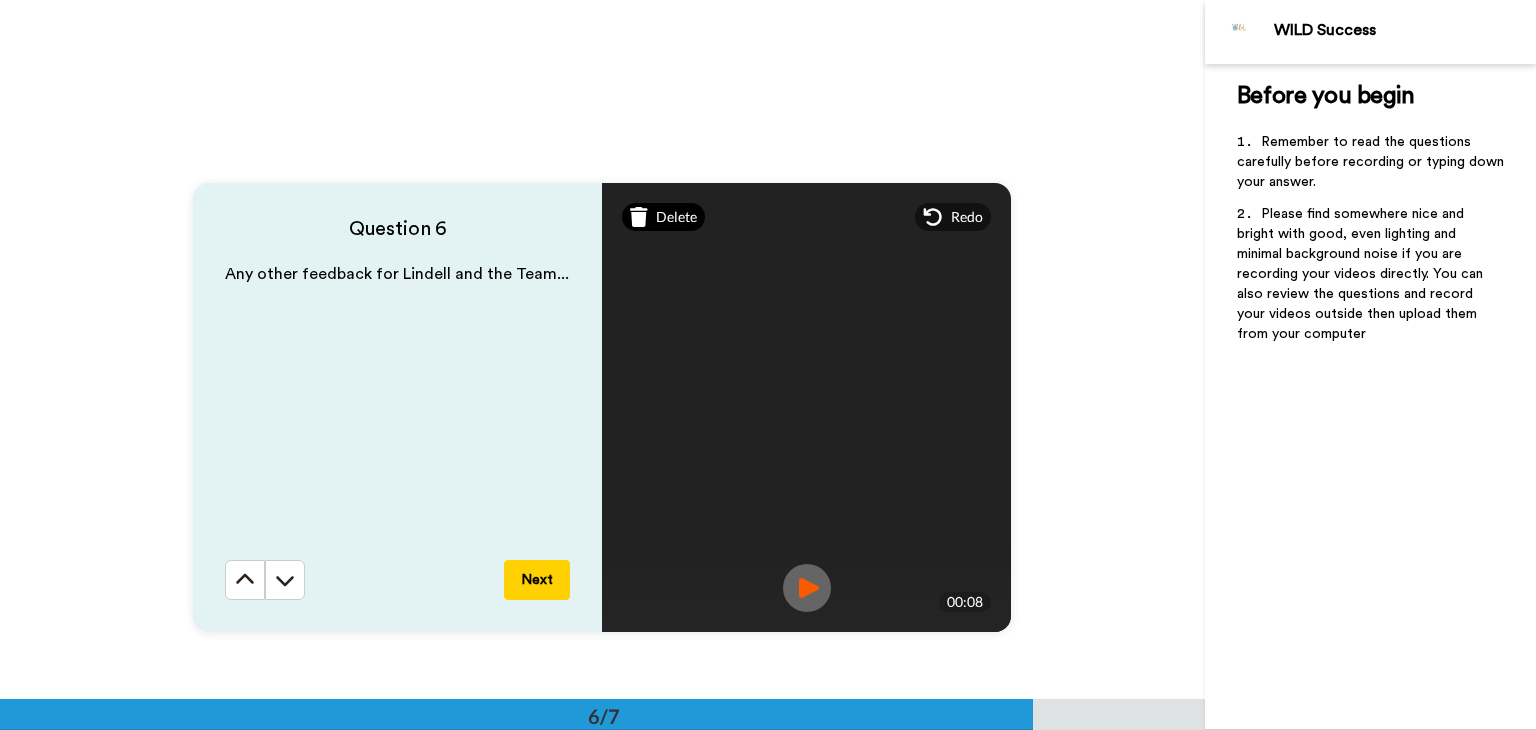 click on "Delete" at bounding box center [676, 217] 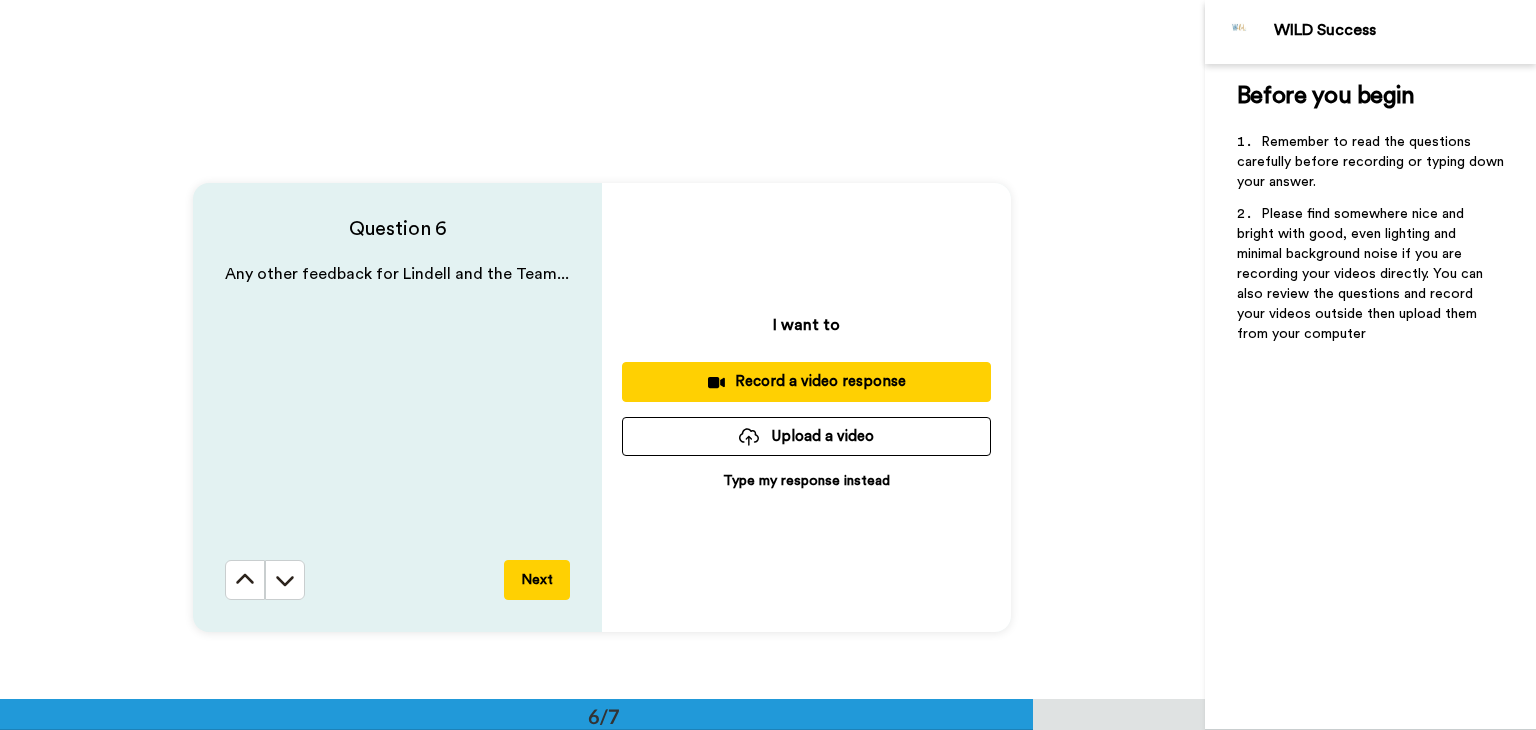 click on "Record a video response" at bounding box center (806, 381) 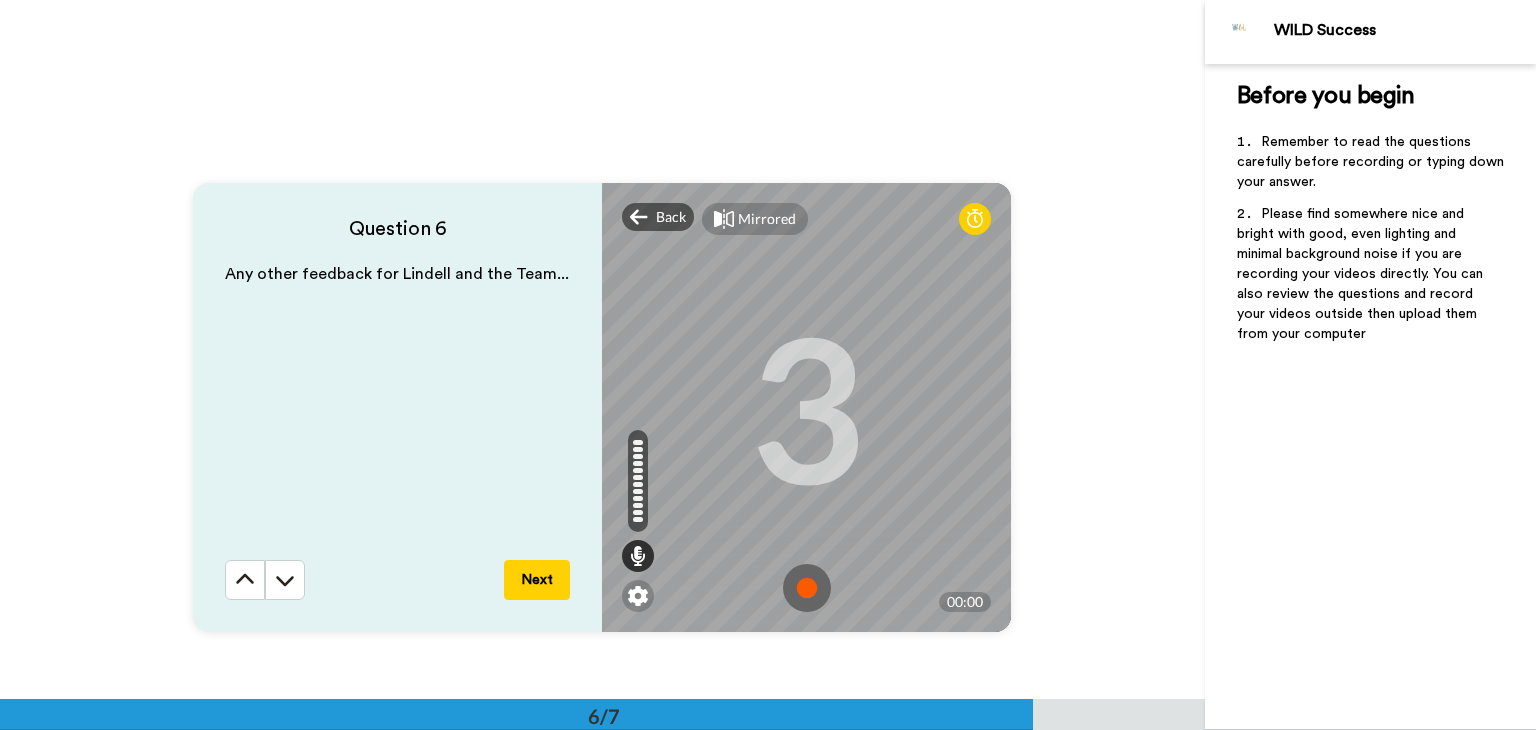 click at bounding box center [807, 588] 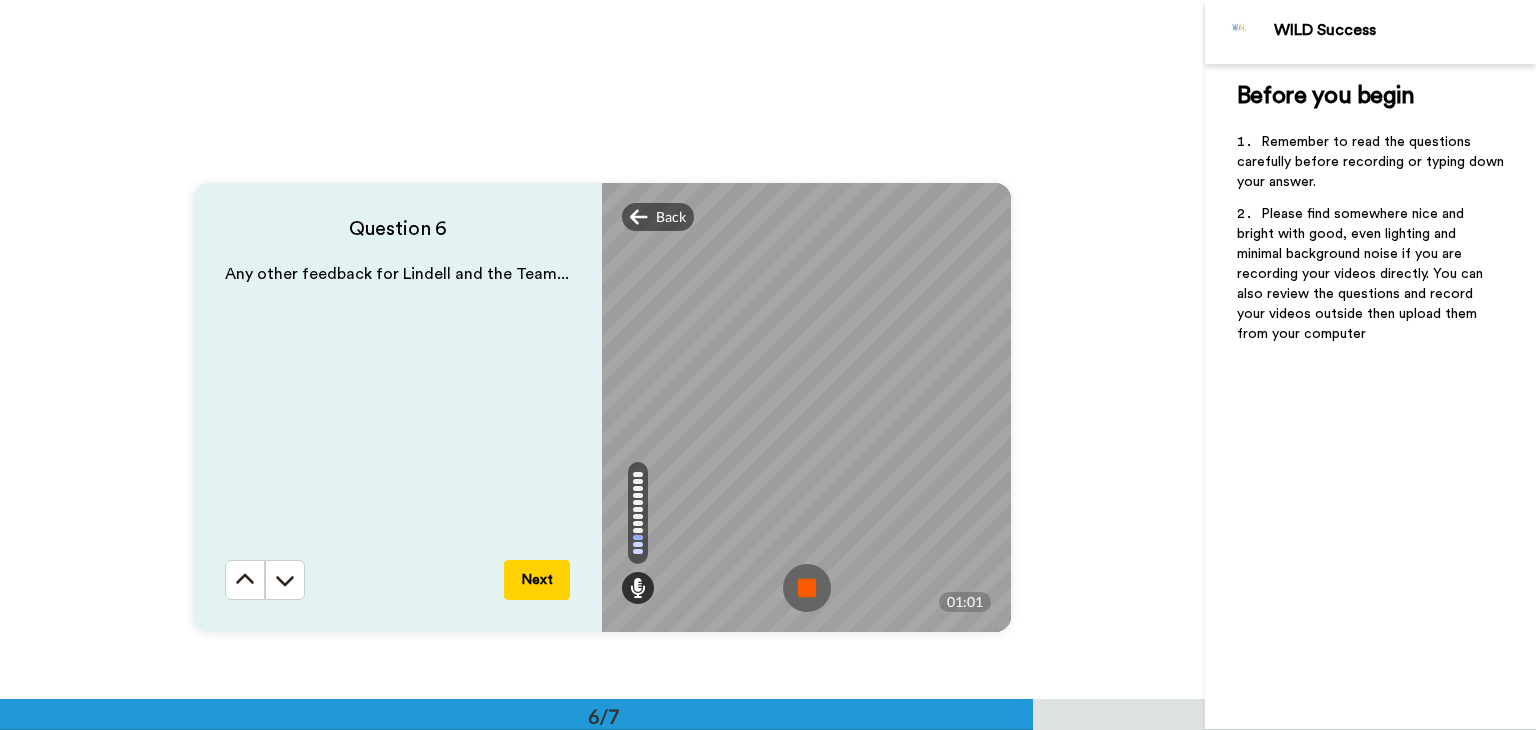click at bounding box center [807, 588] 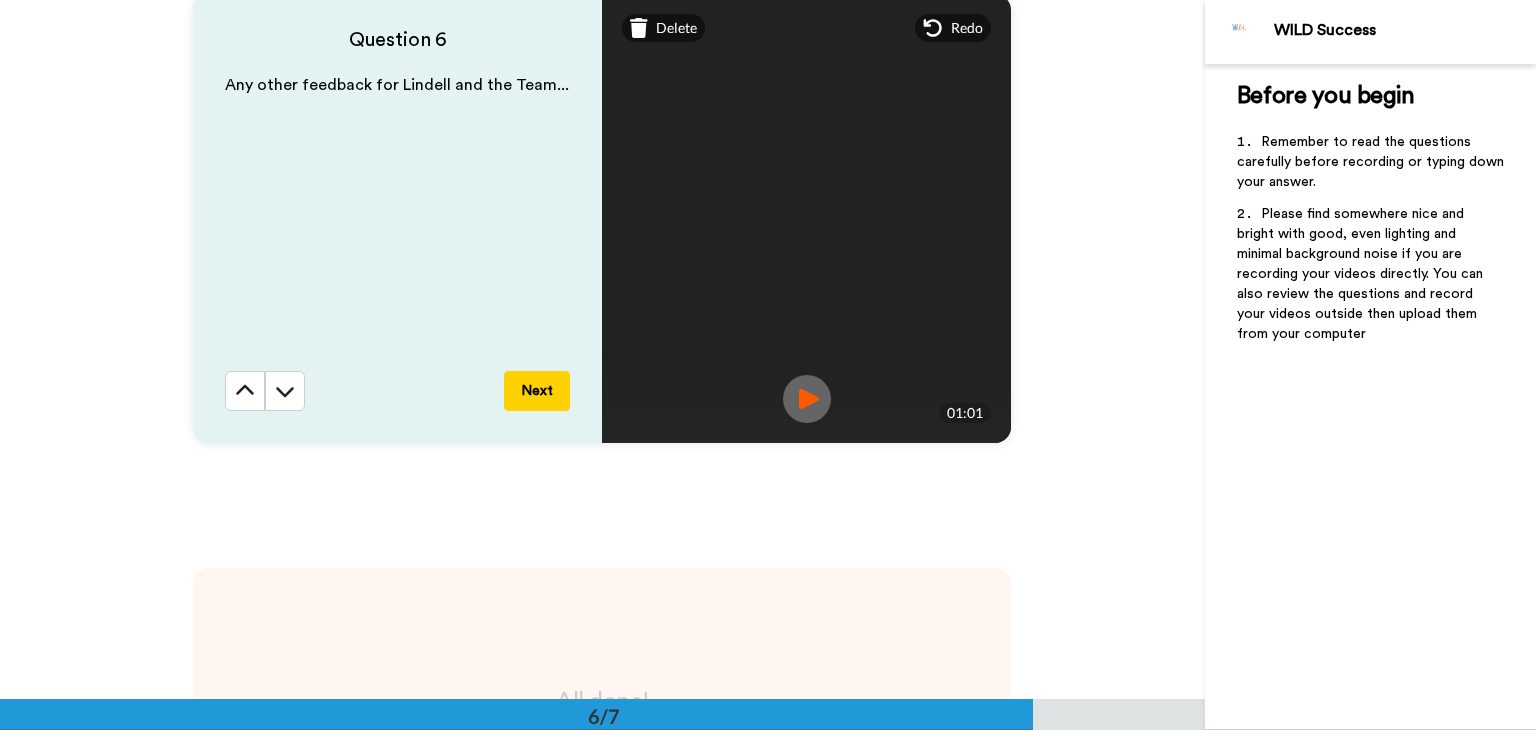 scroll, scrollTop: 3627, scrollLeft: 0, axis: vertical 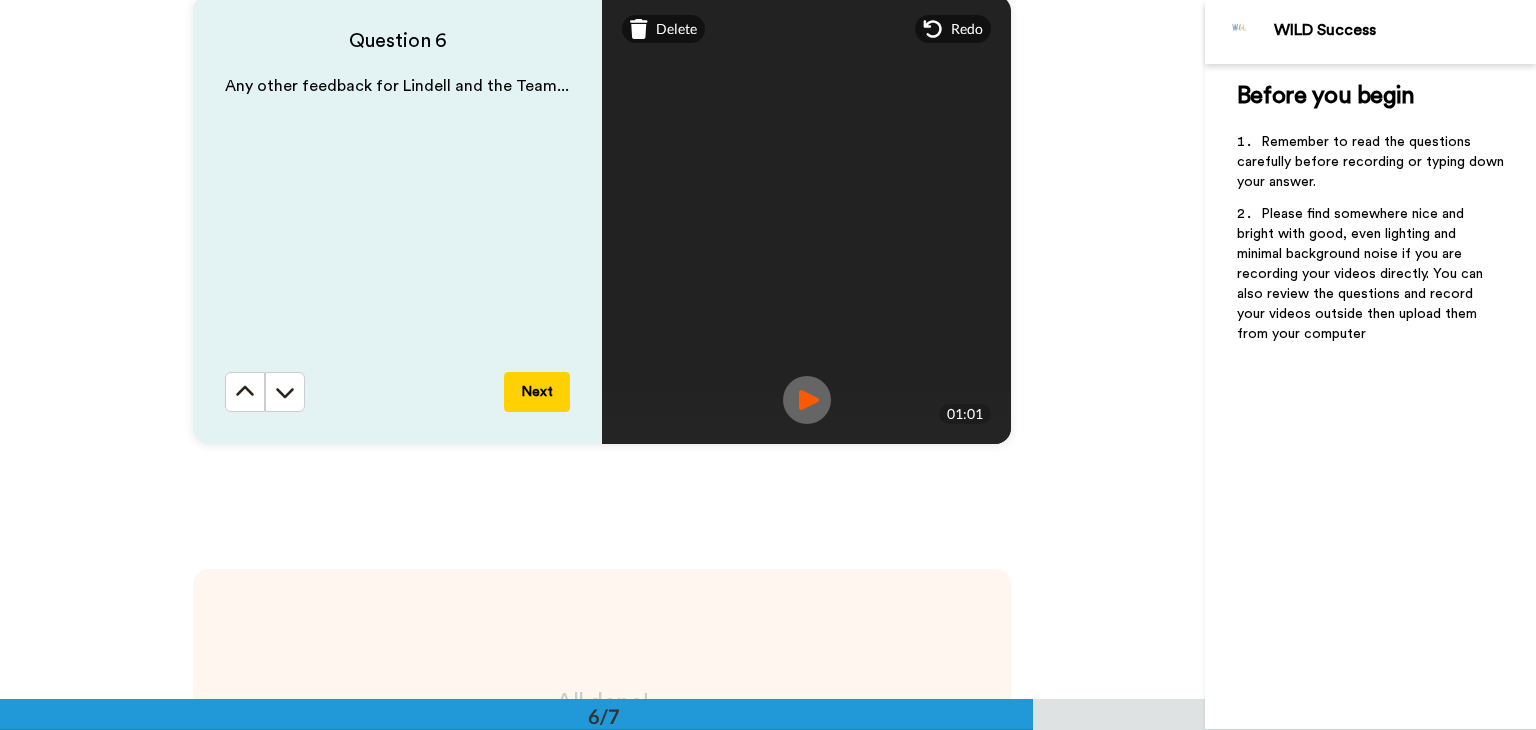 click on "Next" at bounding box center [537, 392] 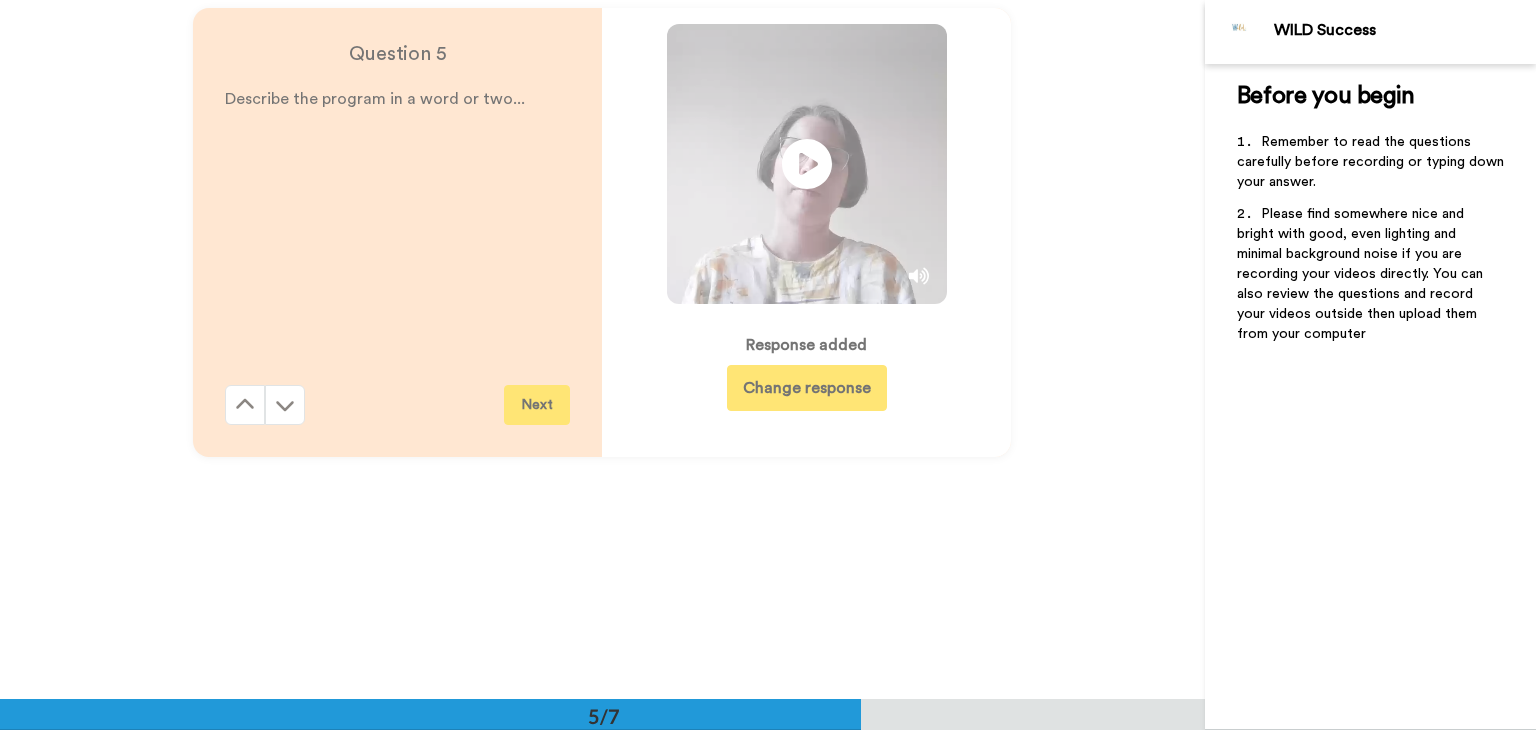 scroll, scrollTop: 2914, scrollLeft: 0, axis: vertical 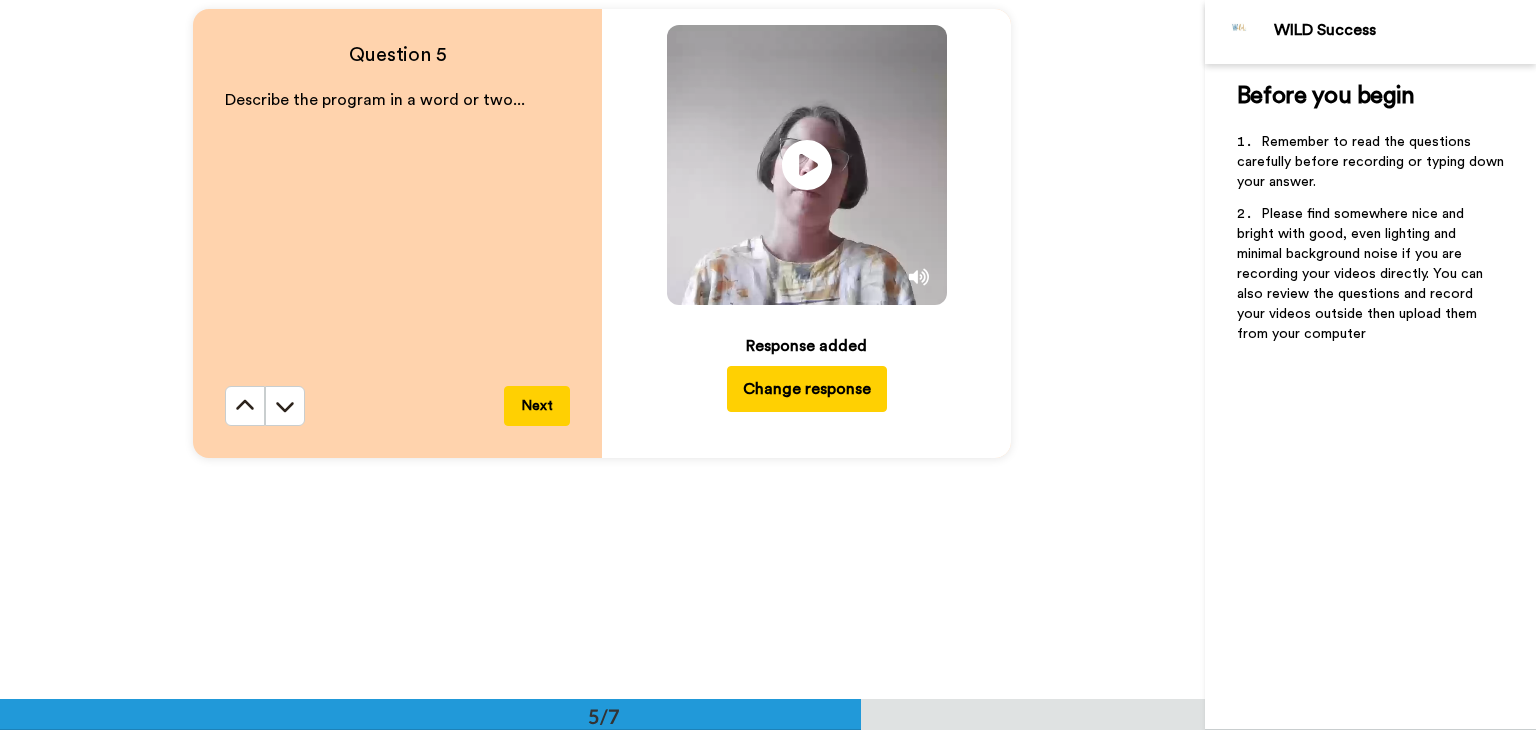 click on "Next" at bounding box center [537, 406] 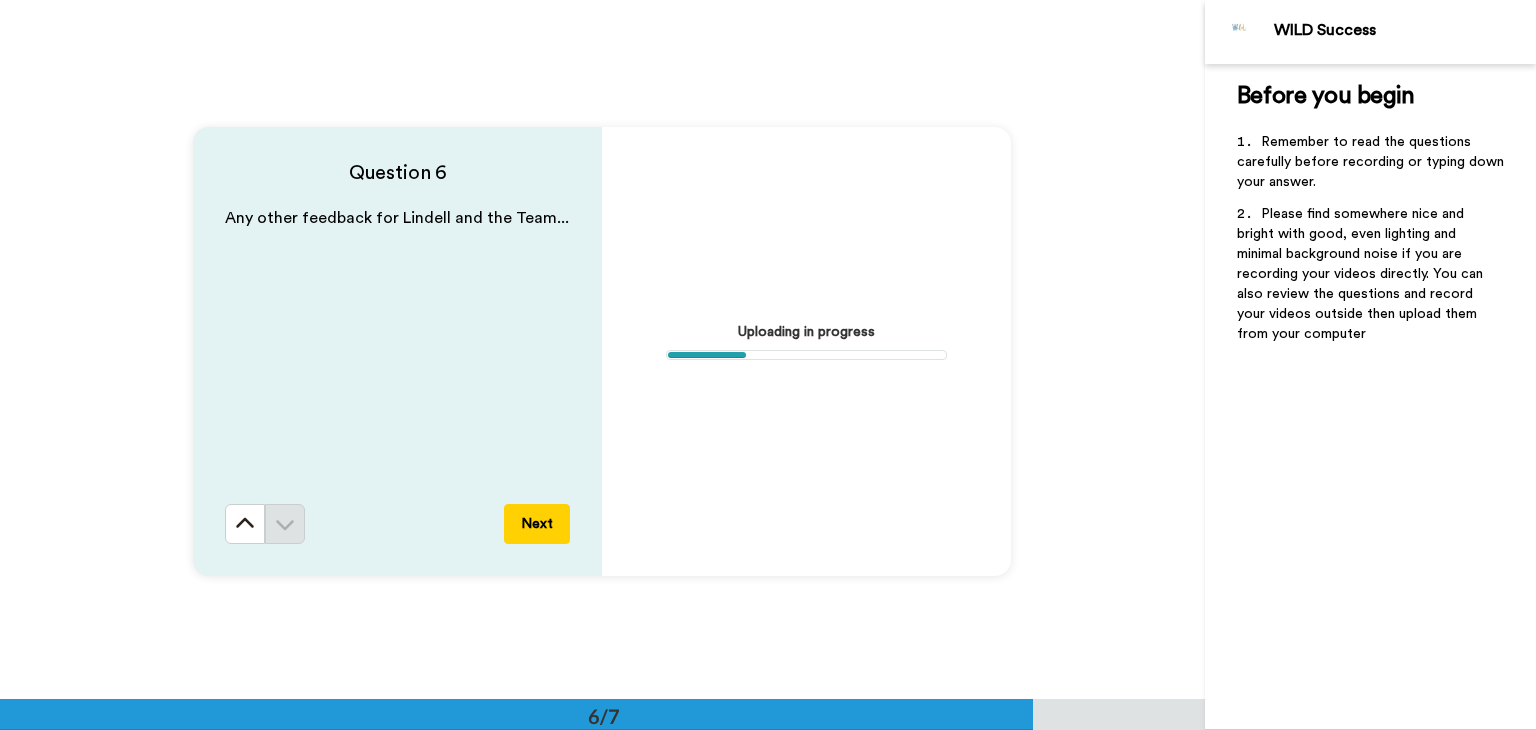 scroll, scrollTop: 2899, scrollLeft: 0, axis: vertical 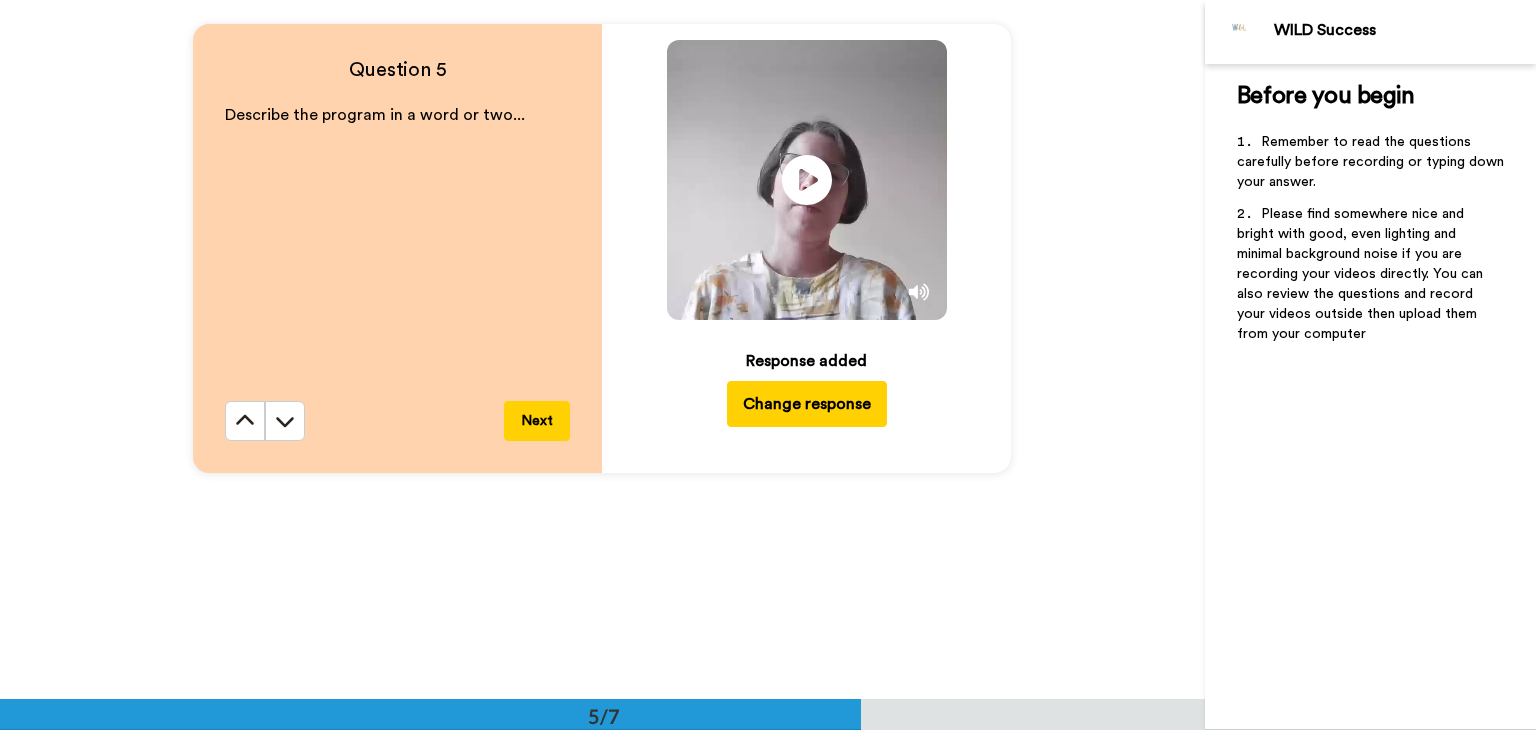 click on "Next" at bounding box center [537, 421] 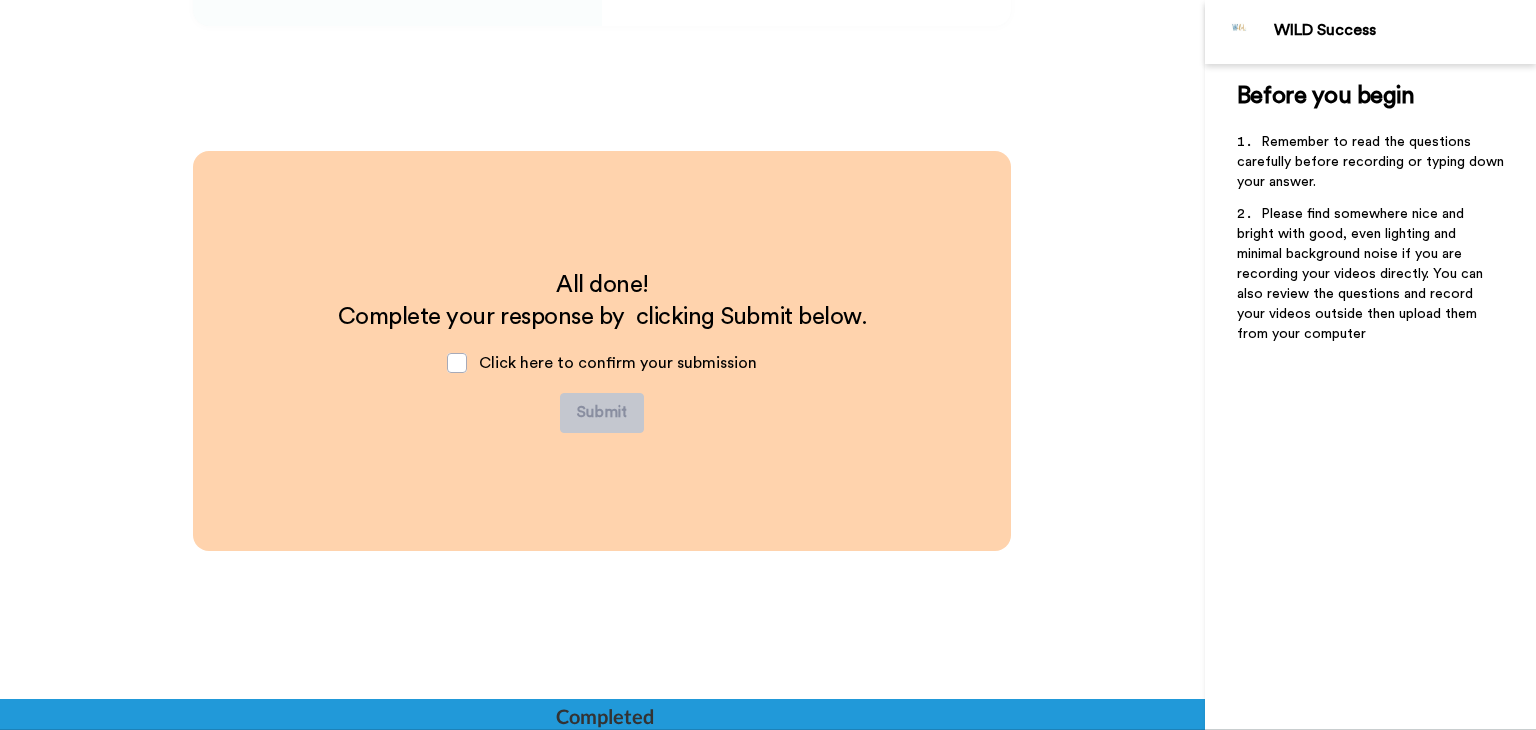 scroll, scrollTop: 4047, scrollLeft: 0, axis: vertical 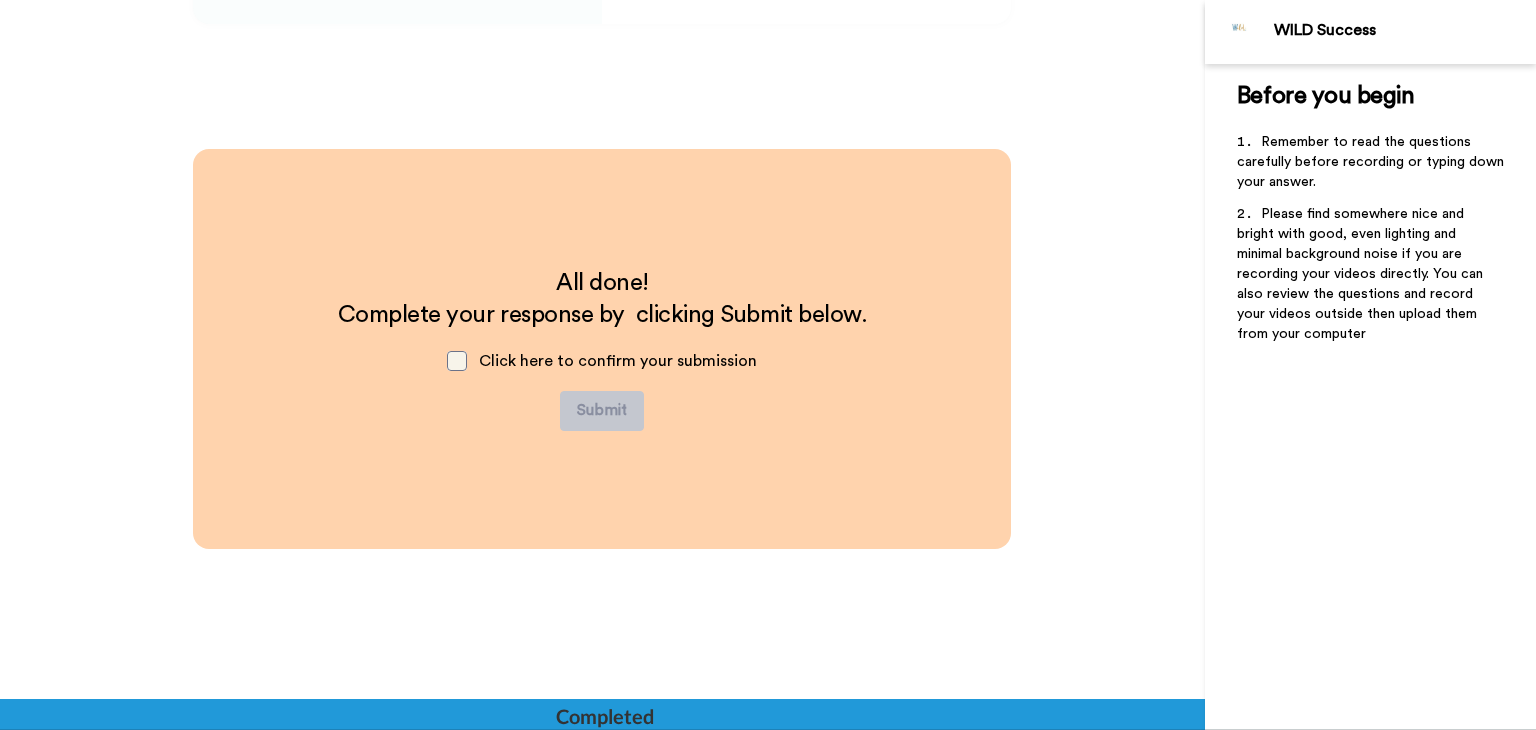 click at bounding box center [457, 361] 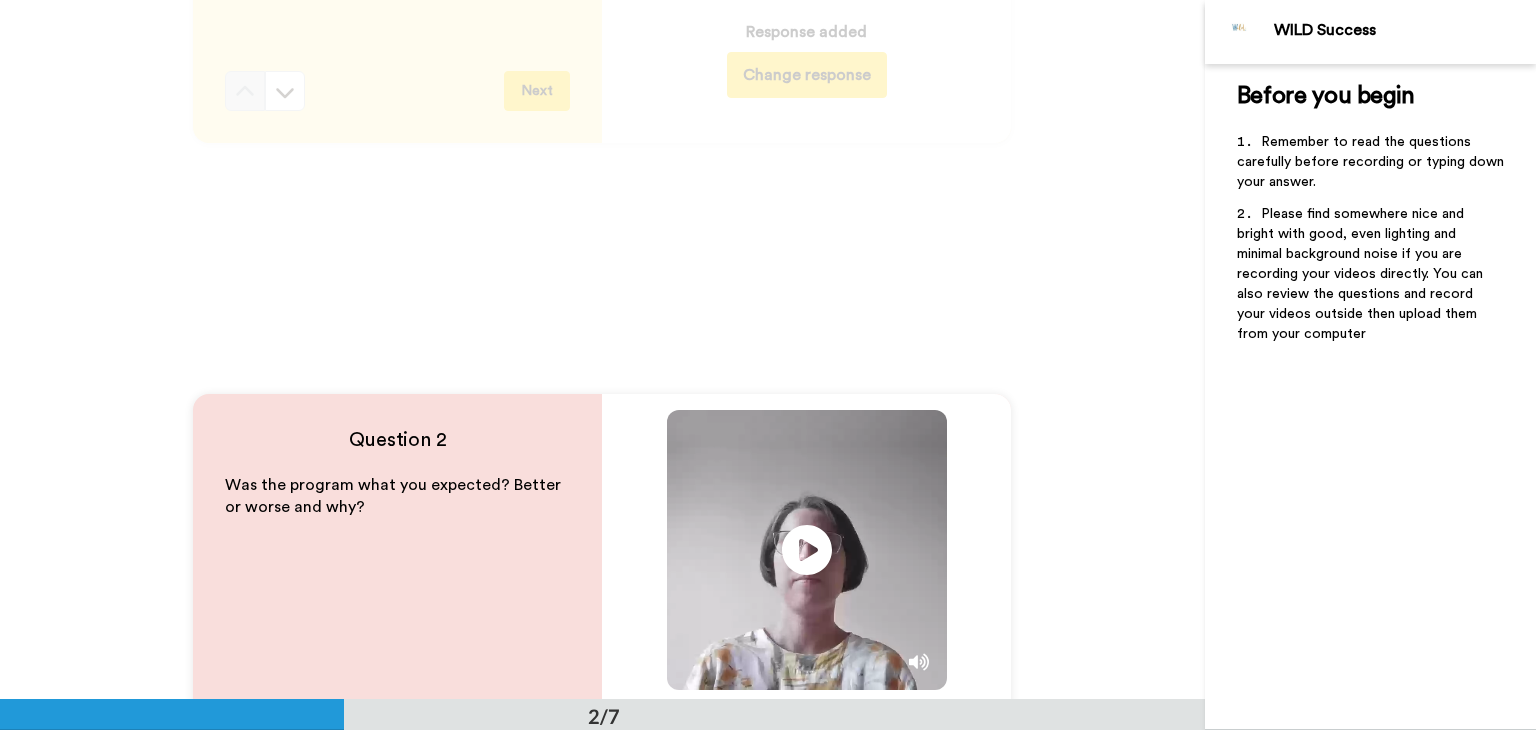 scroll, scrollTop: 0, scrollLeft: 0, axis: both 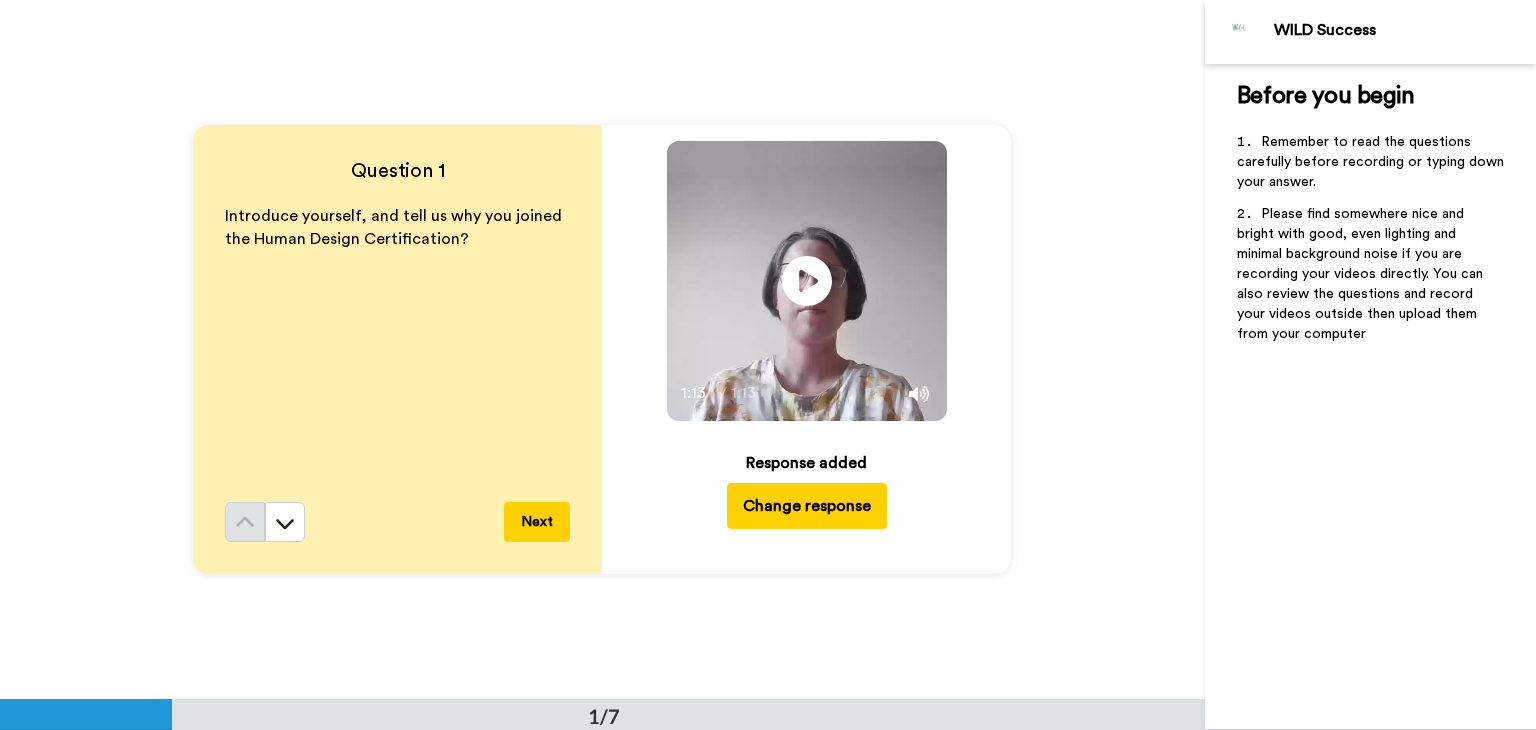 click on "Next" at bounding box center [537, 522] 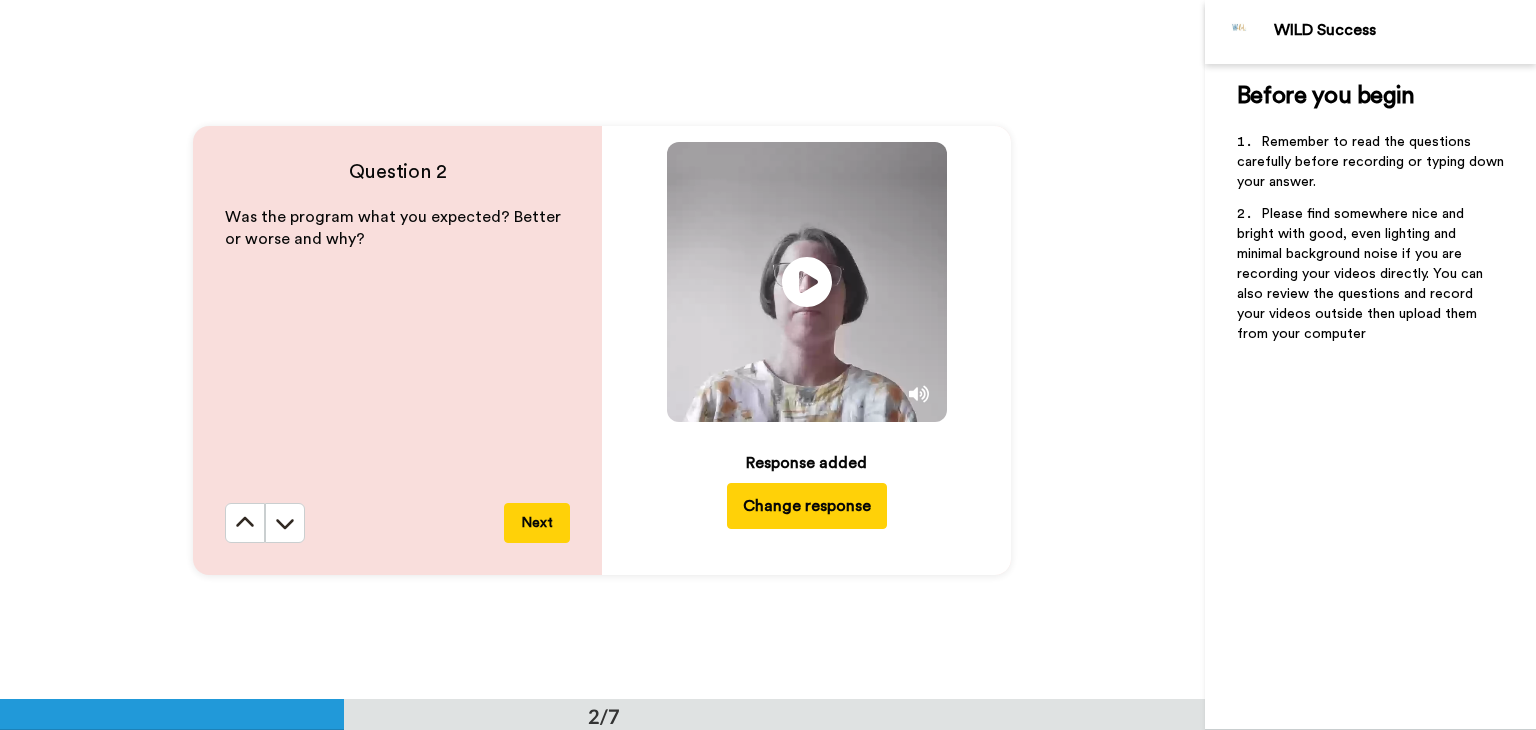 scroll, scrollTop: 699, scrollLeft: 0, axis: vertical 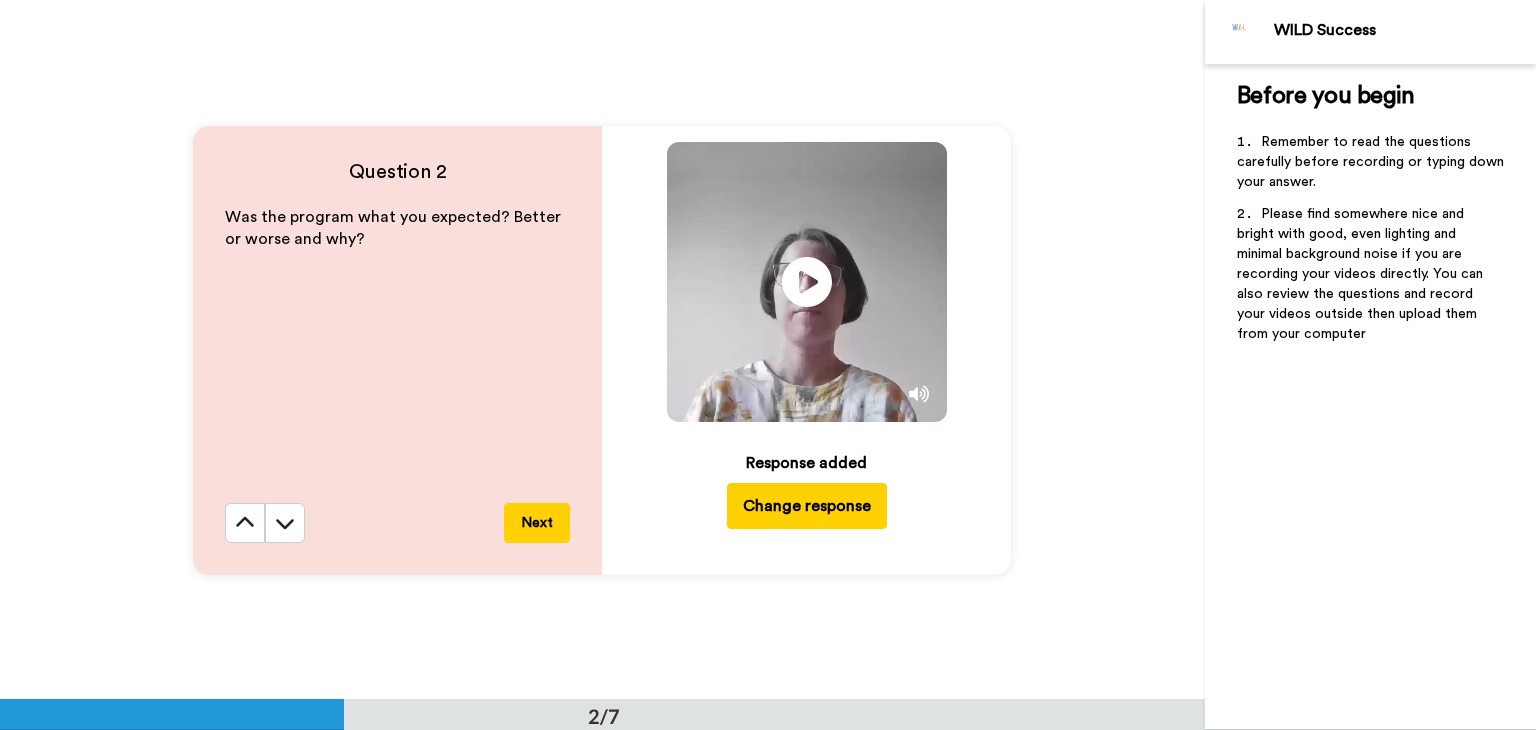 click on "Next" at bounding box center [537, 523] 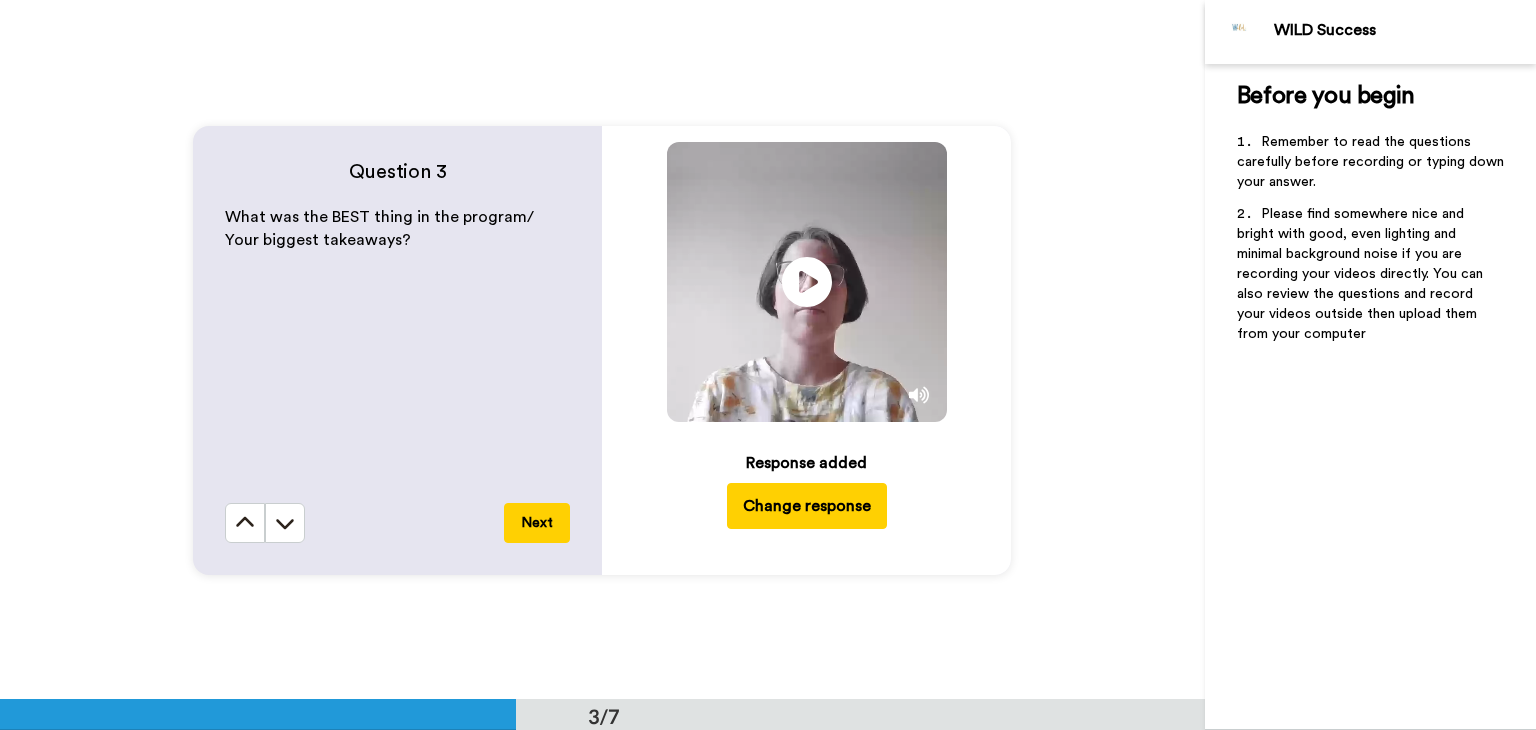 click on "Next" at bounding box center (537, 523) 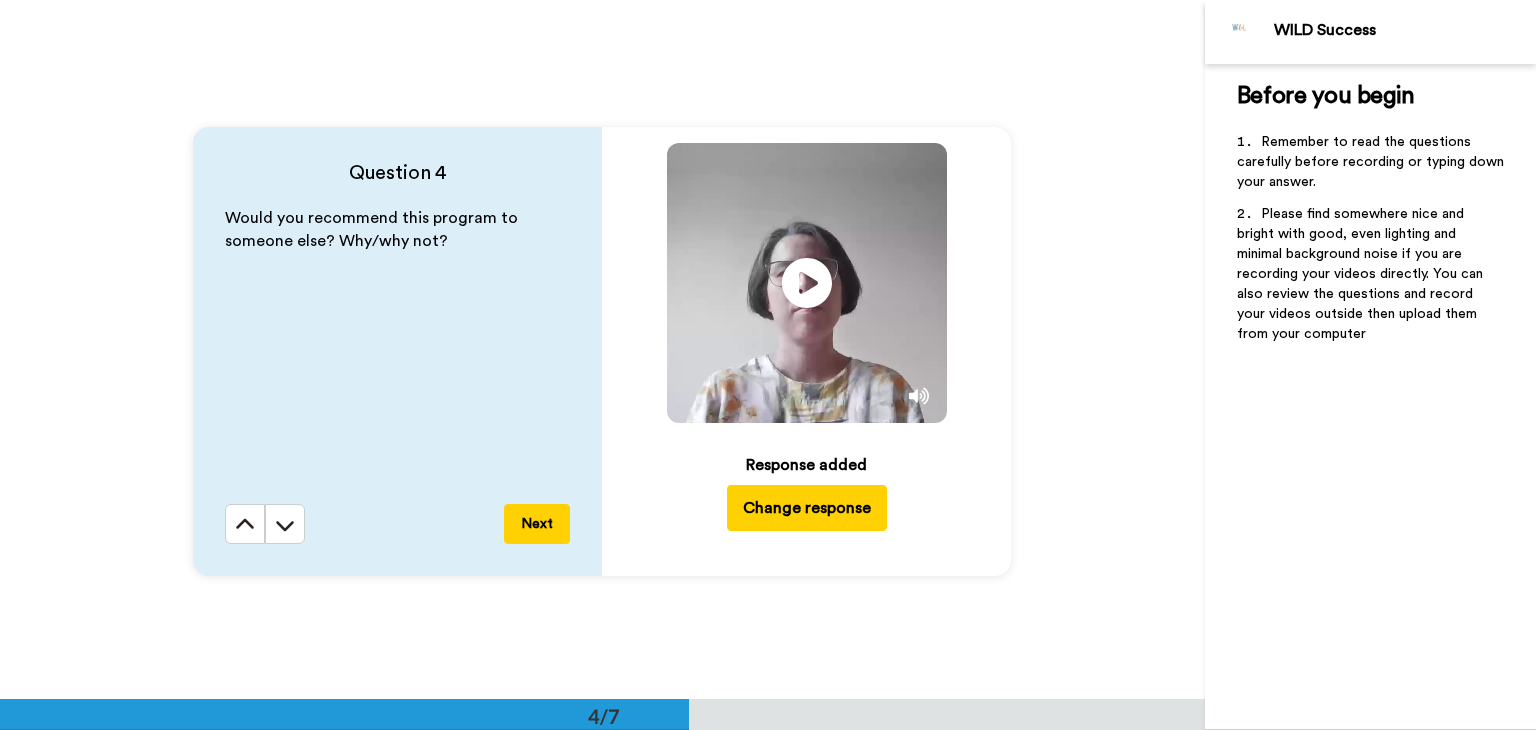 click on "Next" at bounding box center (537, 524) 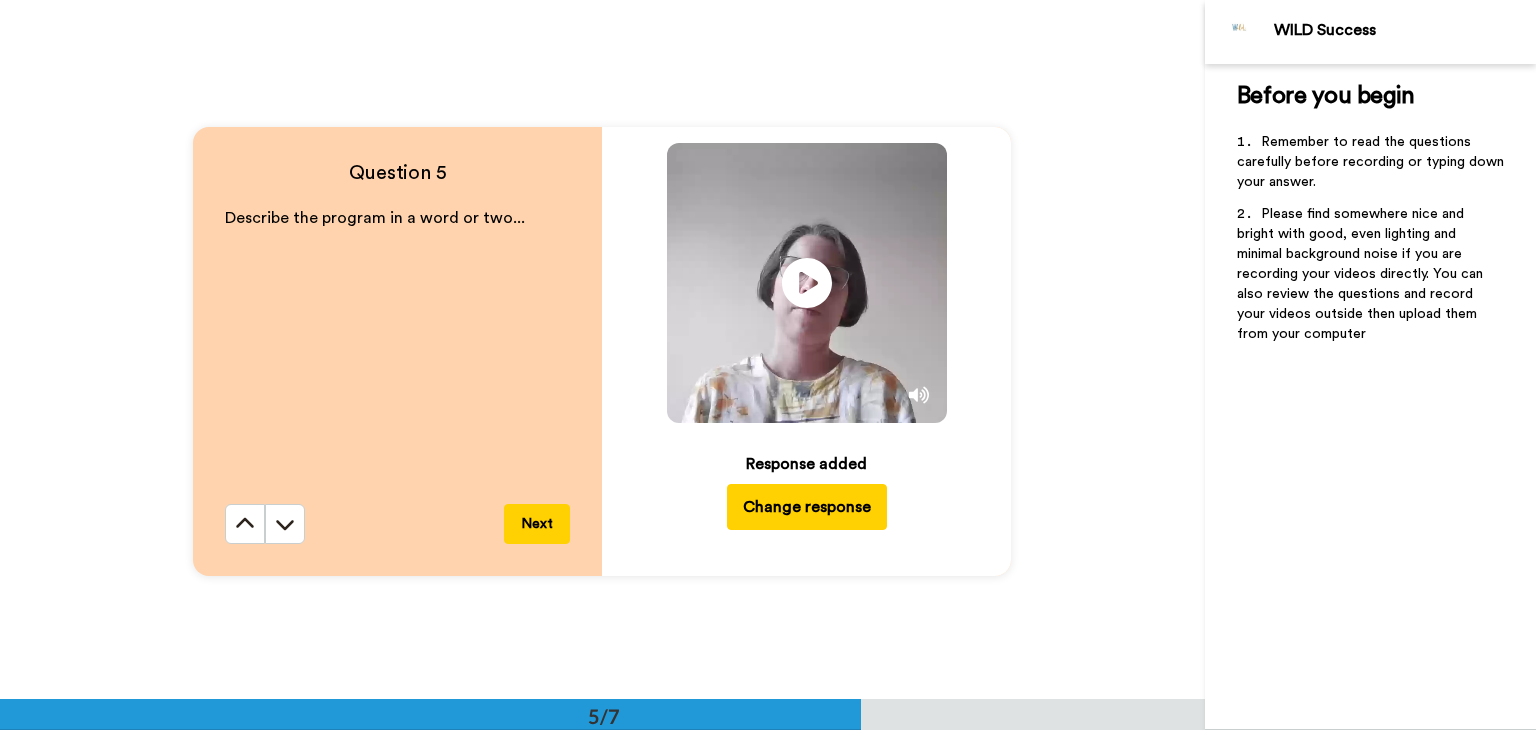 click on "Next" at bounding box center (537, 524) 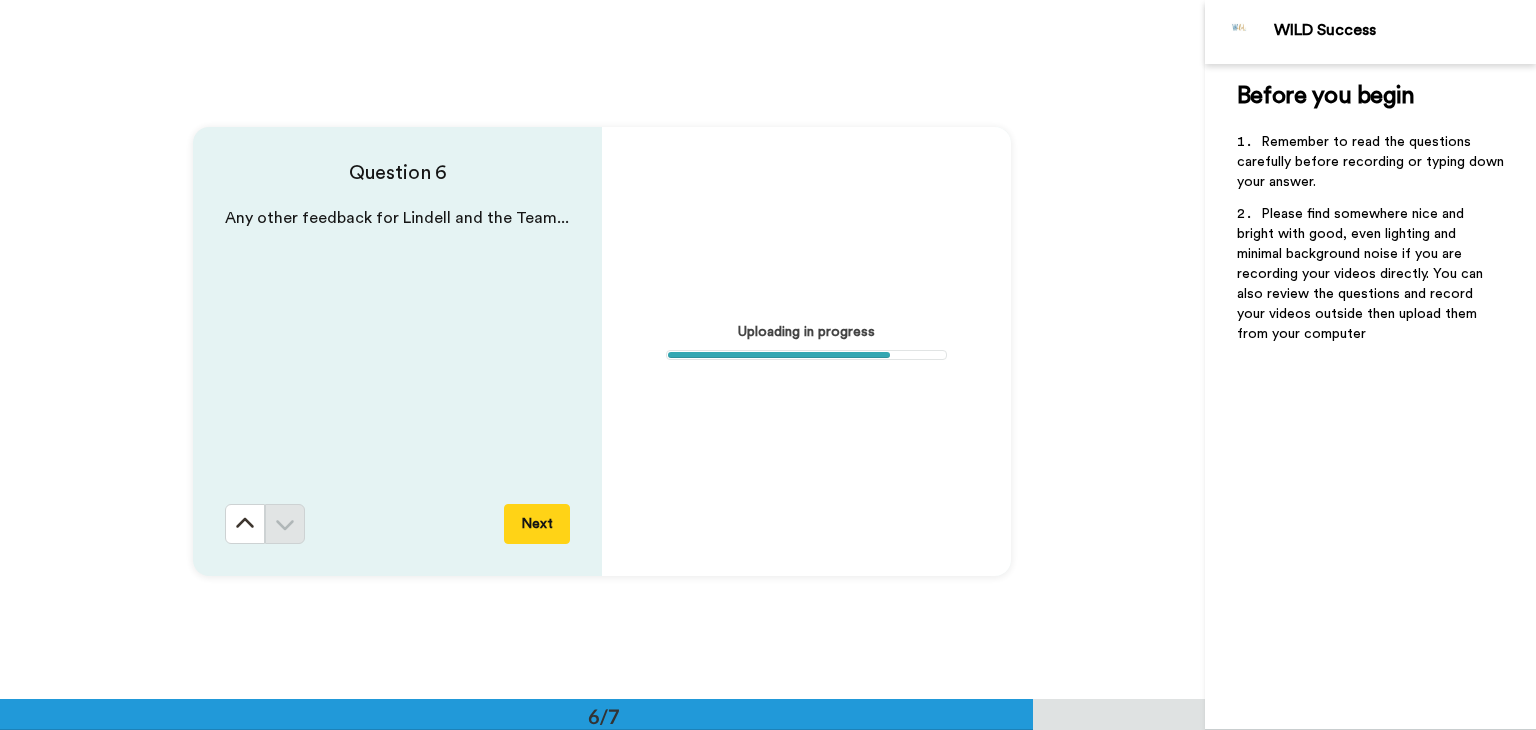 scroll, scrollTop: 3495, scrollLeft: 0, axis: vertical 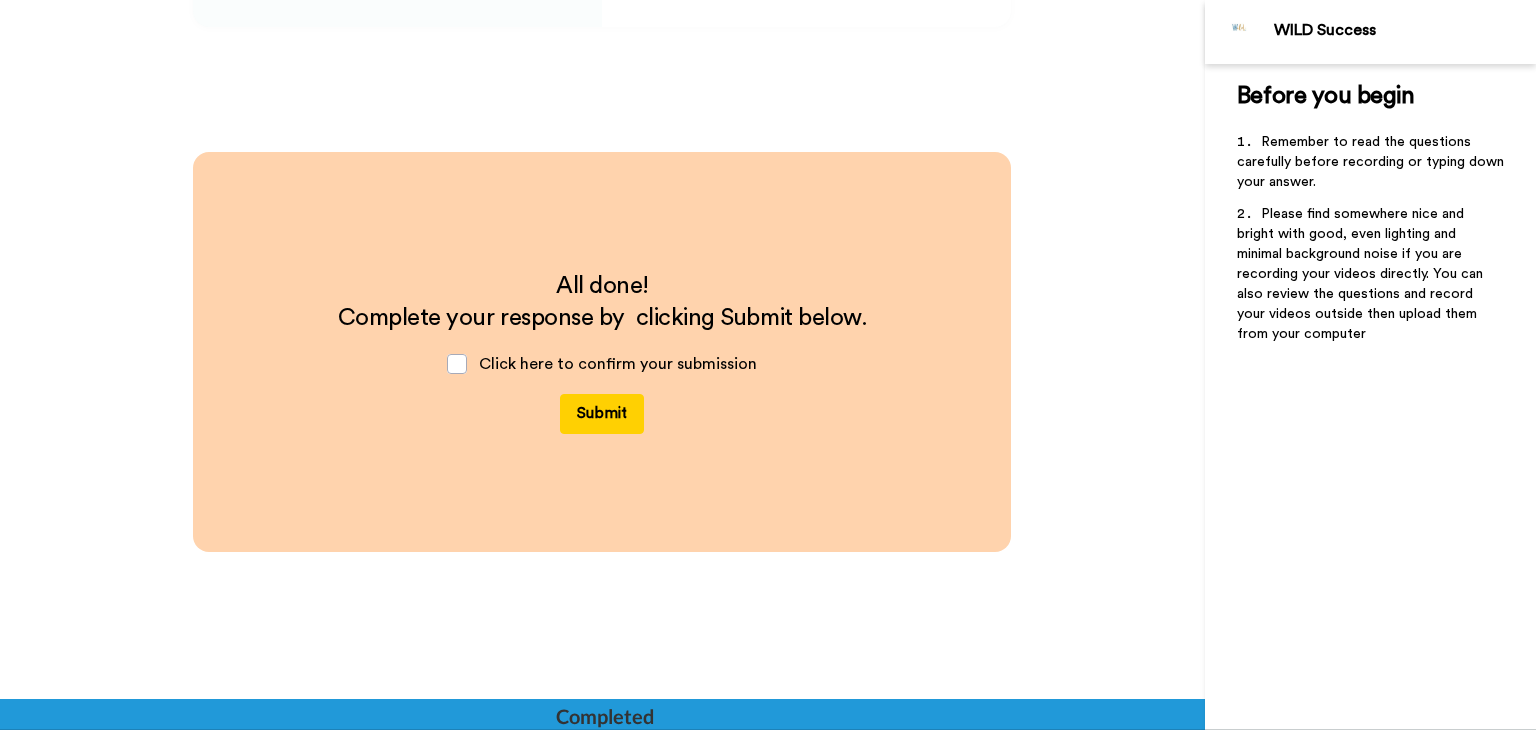 click on "Submit" at bounding box center [602, 414] 